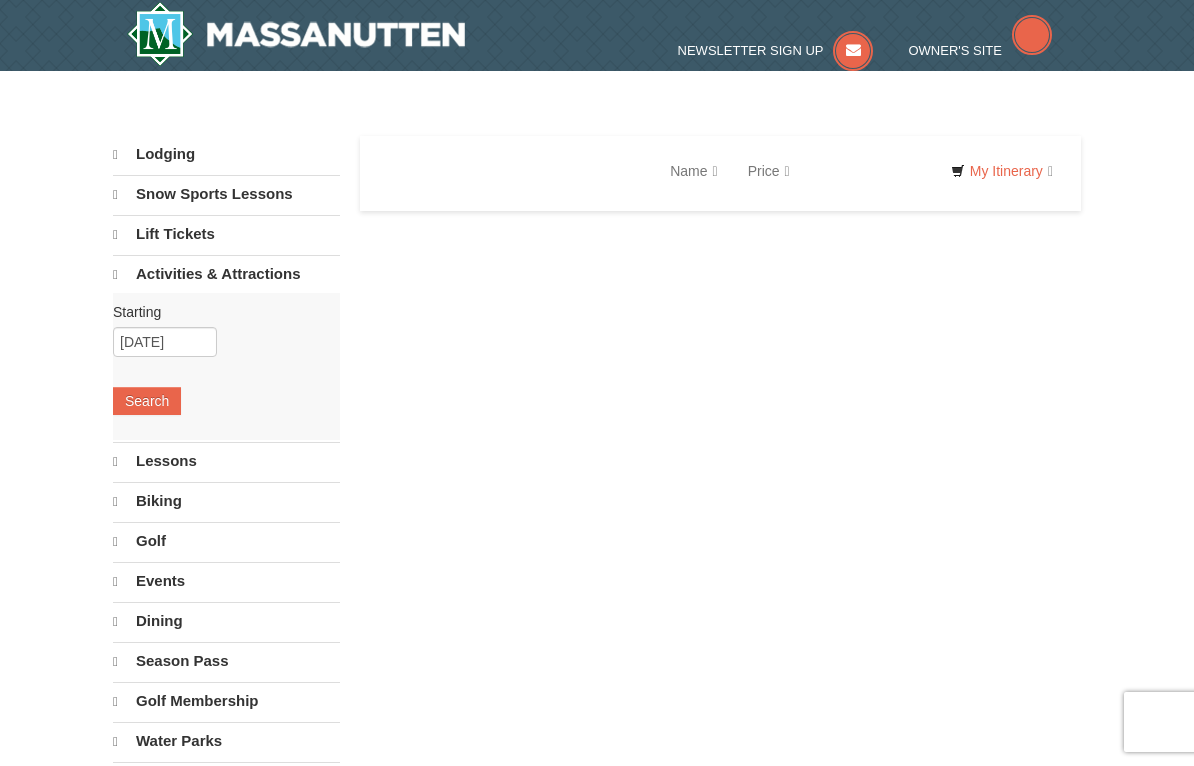 scroll, scrollTop: 0, scrollLeft: 0, axis: both 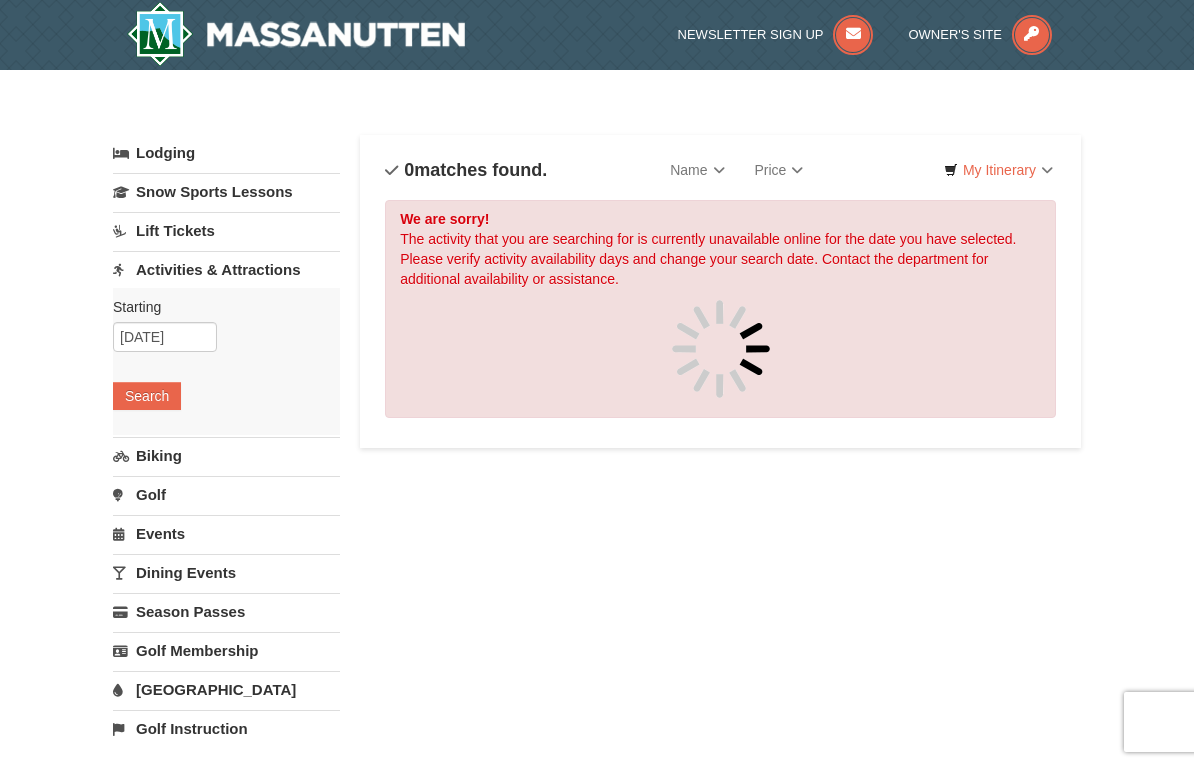 click on "Browser Not Supported
We notice you are using a browser which will not provide the best experience. We recommend using newer versions Chrome, Firefox, and Edge.
Chrome
Firefox
Edge
Safari
Select your preferred browser above to download.
Continue Anyway
Skip to Main Content
Skip to Main Content
Newsletter Sign Up
Owner's Site
×" at bounding box center (597, 966) 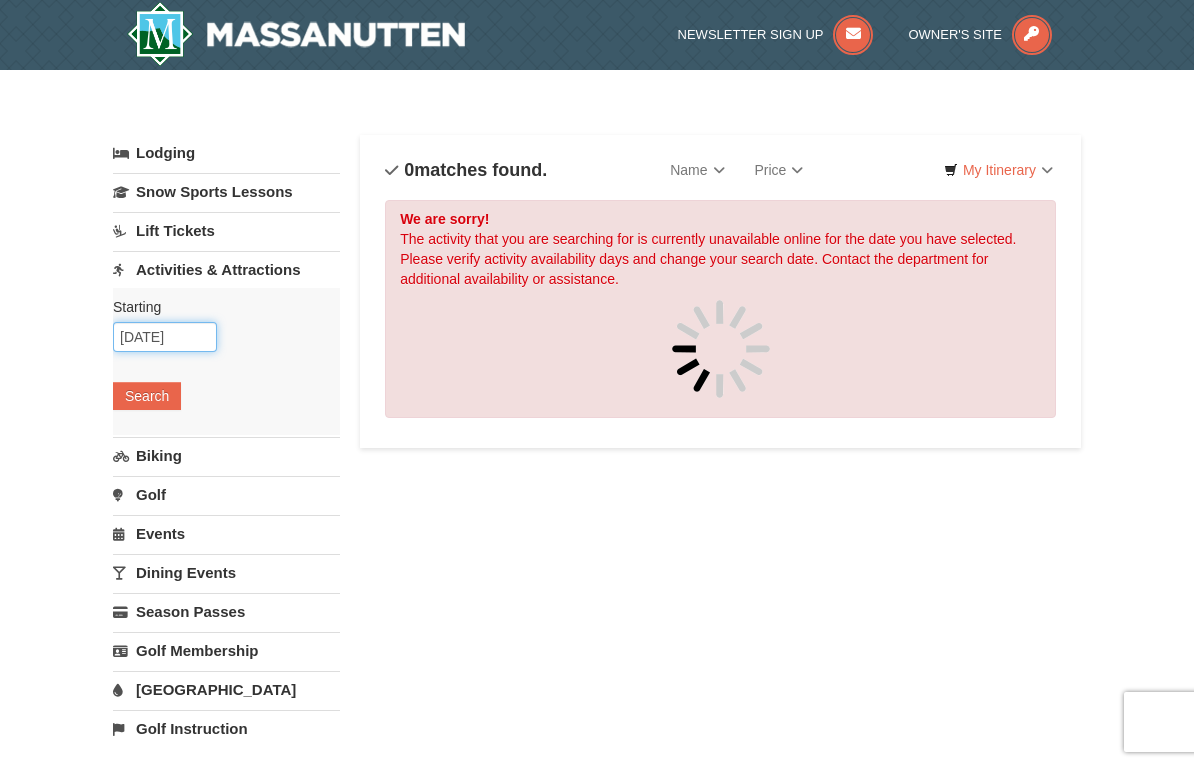 click on "[DATE]" at bounding box center (165, 337) 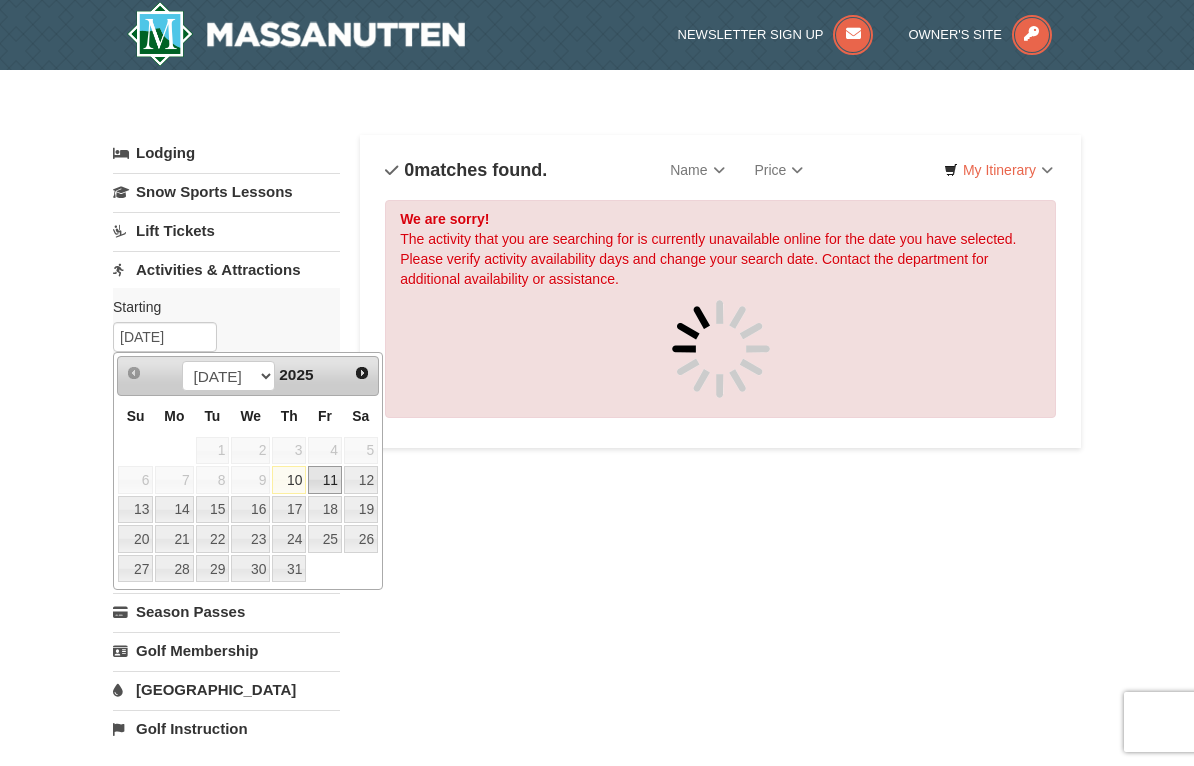 click on "11" at bounding box center [325, 480] 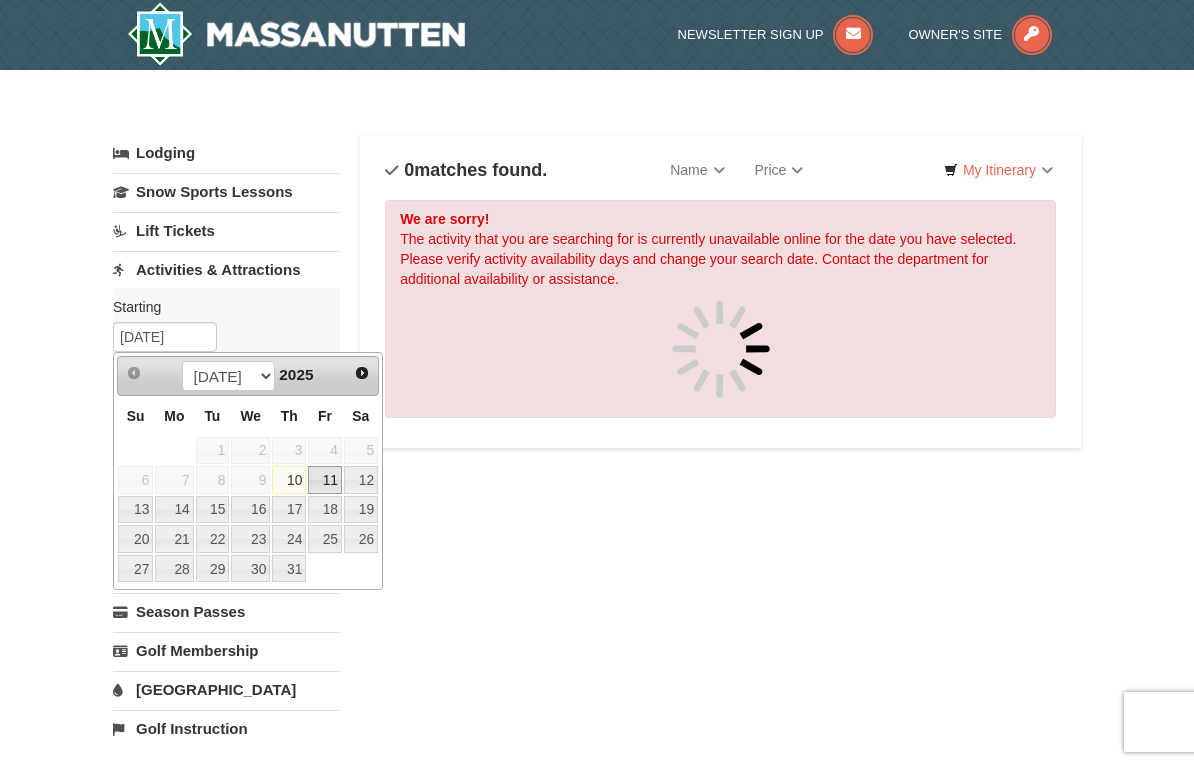 type on "07/11/2025" 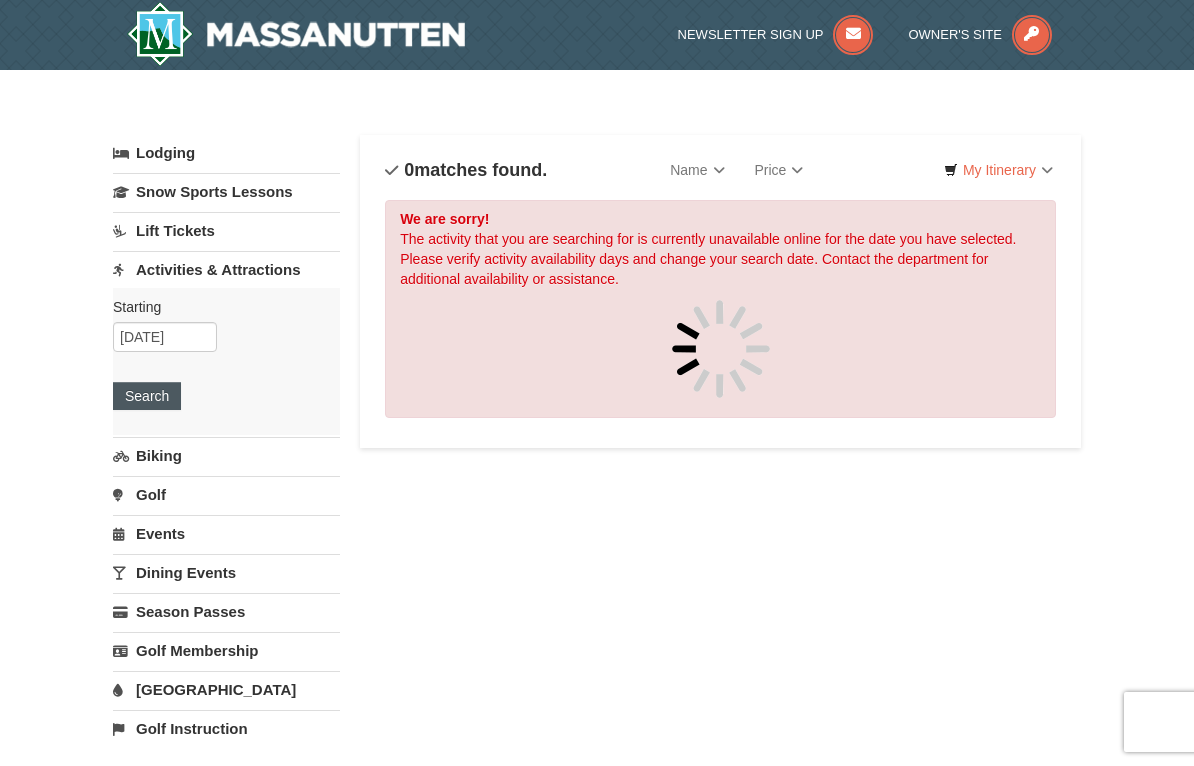click on "Search" at bounding box center (147, 396) 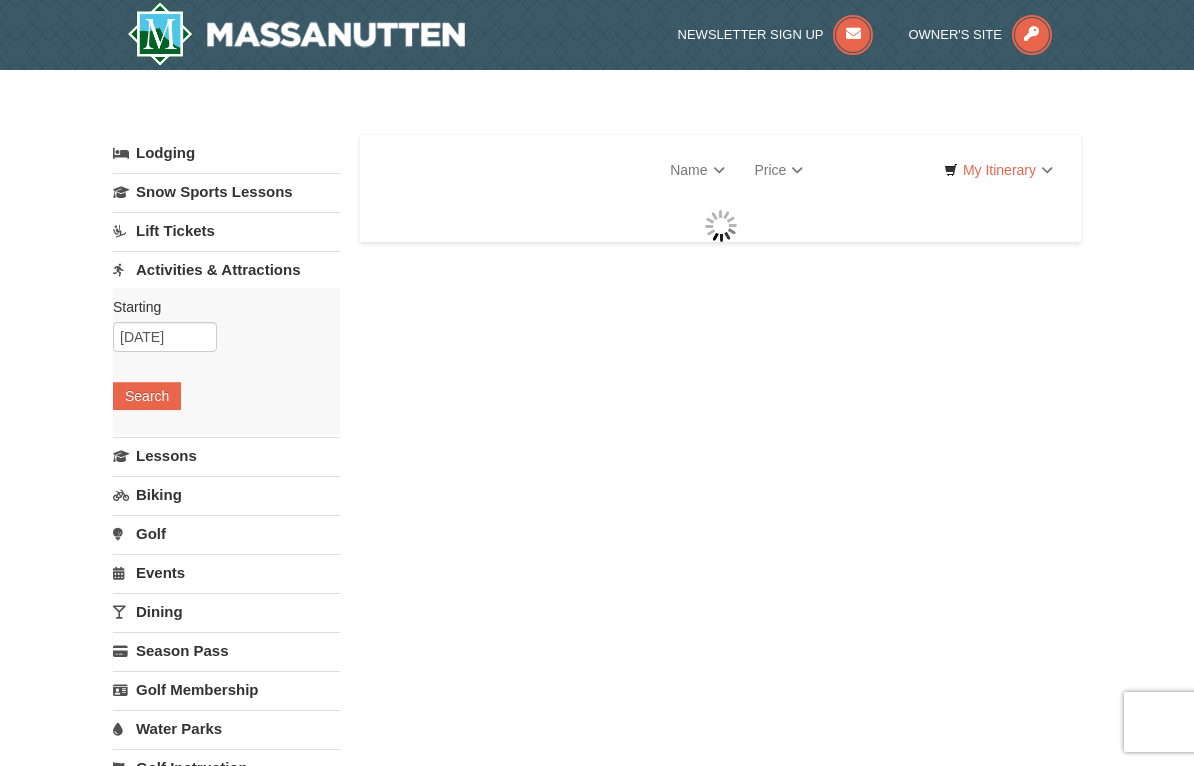 scroll, scrollTop: 0, scrollLeft: 0, axis: both 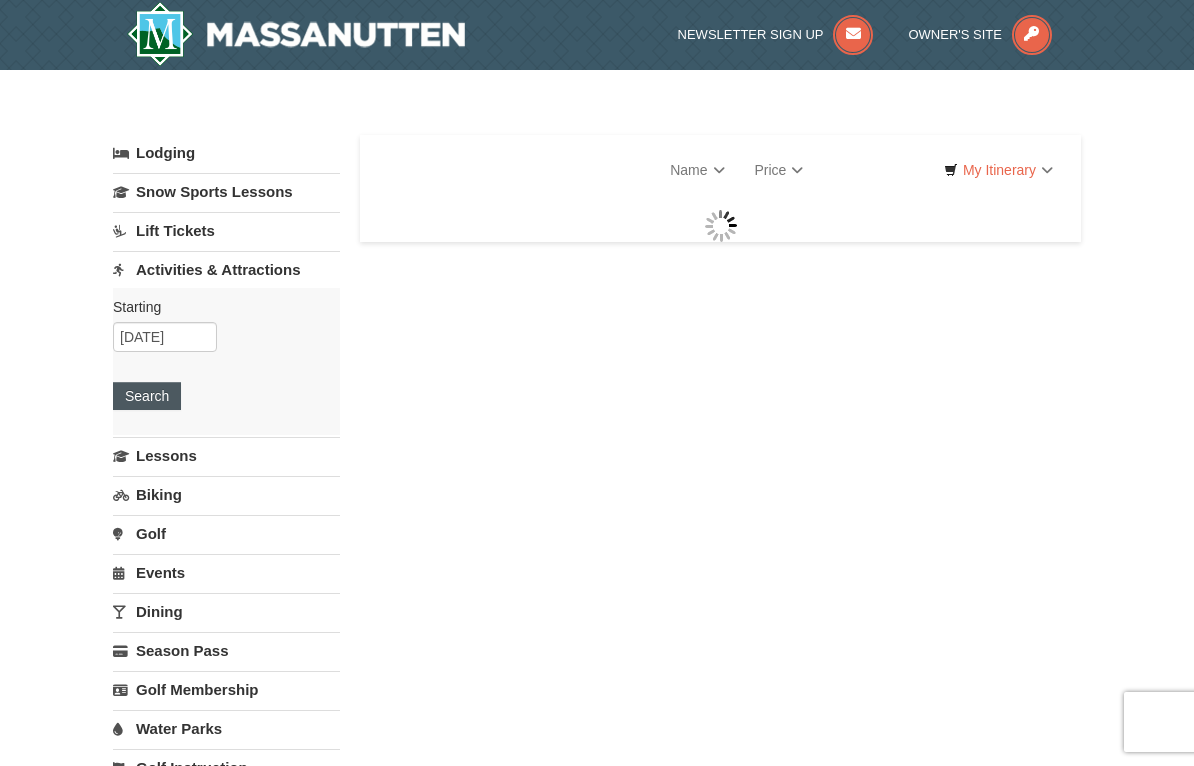 select on "7" 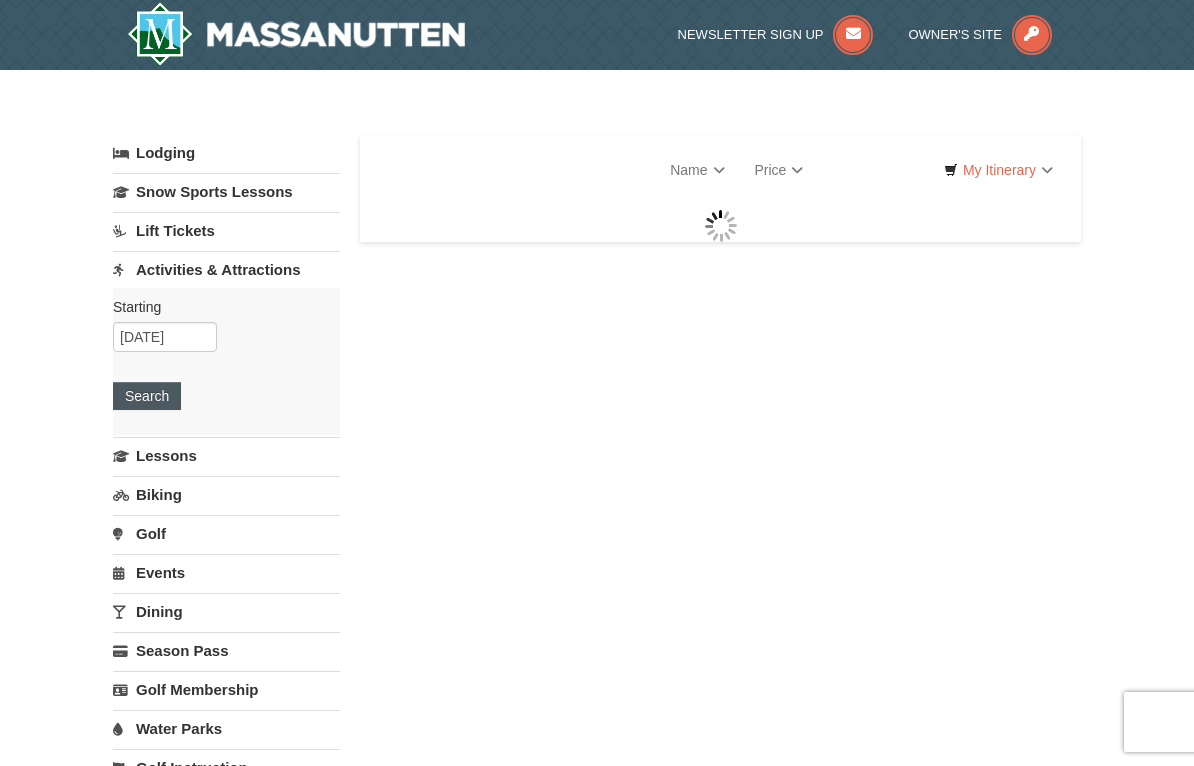 select on "7" 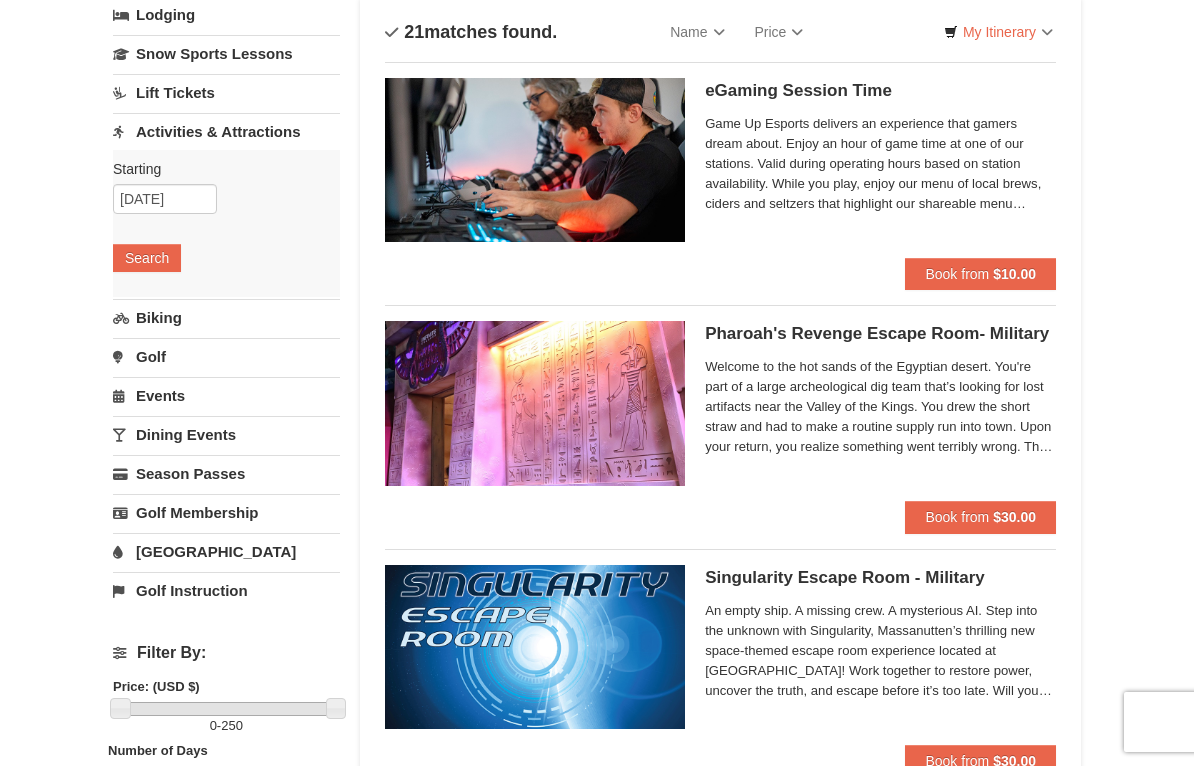 scroll, scrollTop: 0, scrollLeft: 0, axis: both 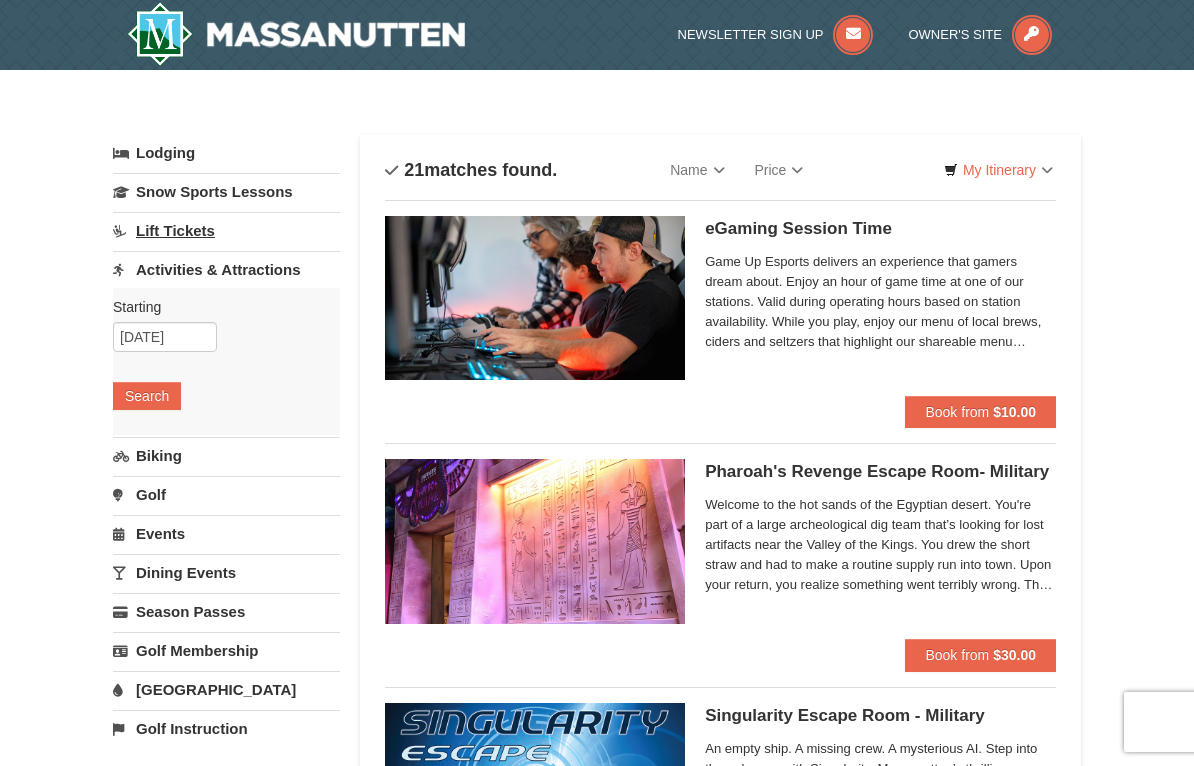 click on "Lift Tickets" at bounding box center [226, 230] 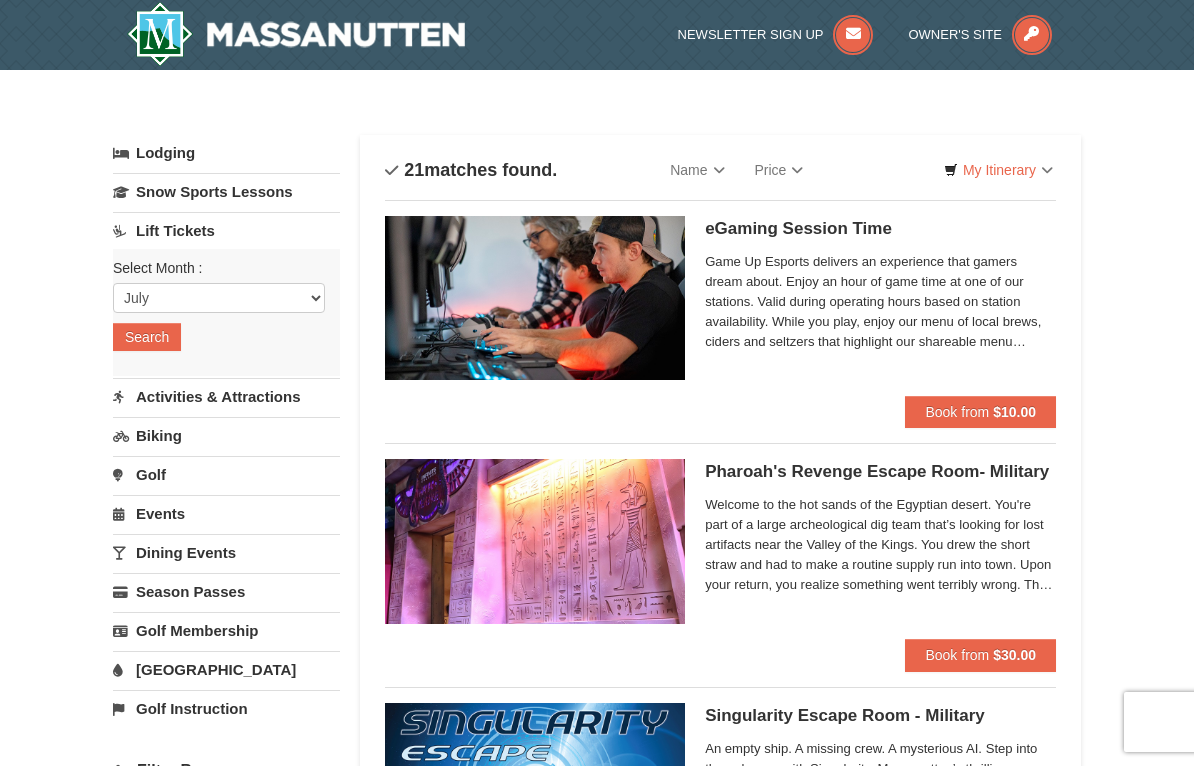 click on "Select Month : Please format dates MM/DD/YYYY
July  August  September  October  November  December  January  February  March  April  May  June
Search" at bounding box center [226, 312] 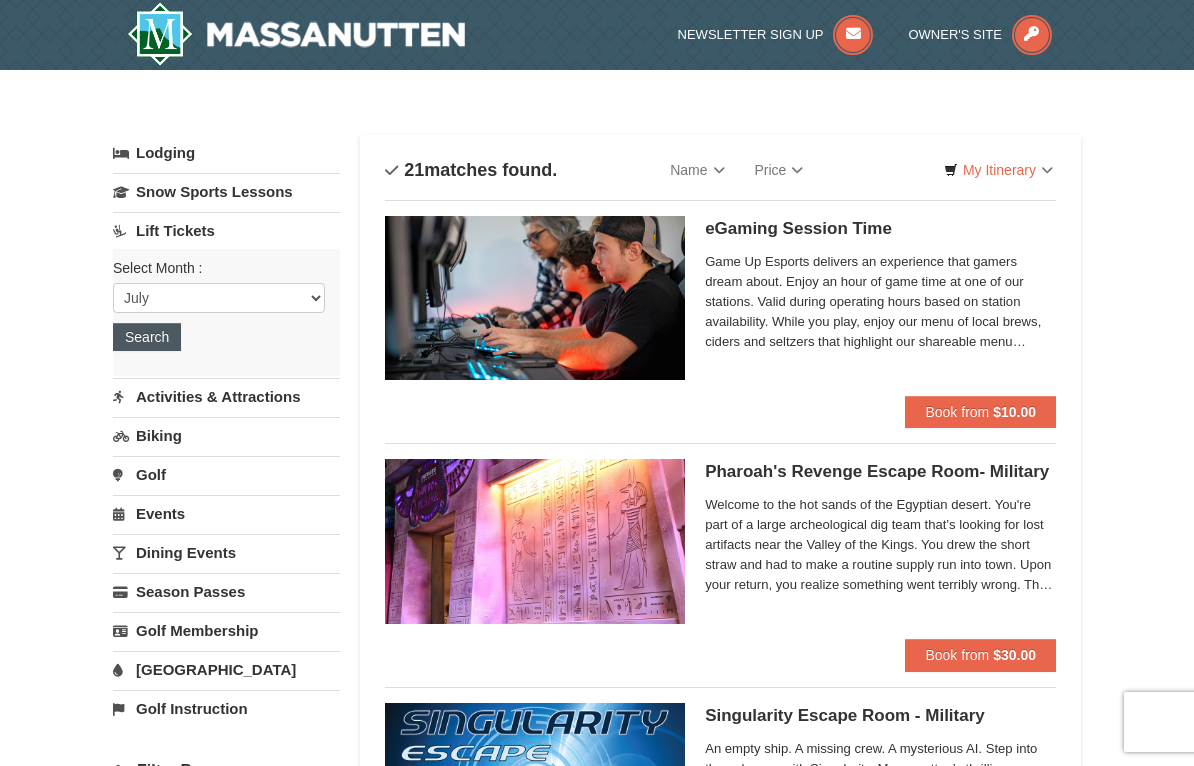 click on "Search" at bounding box center (147, 337) 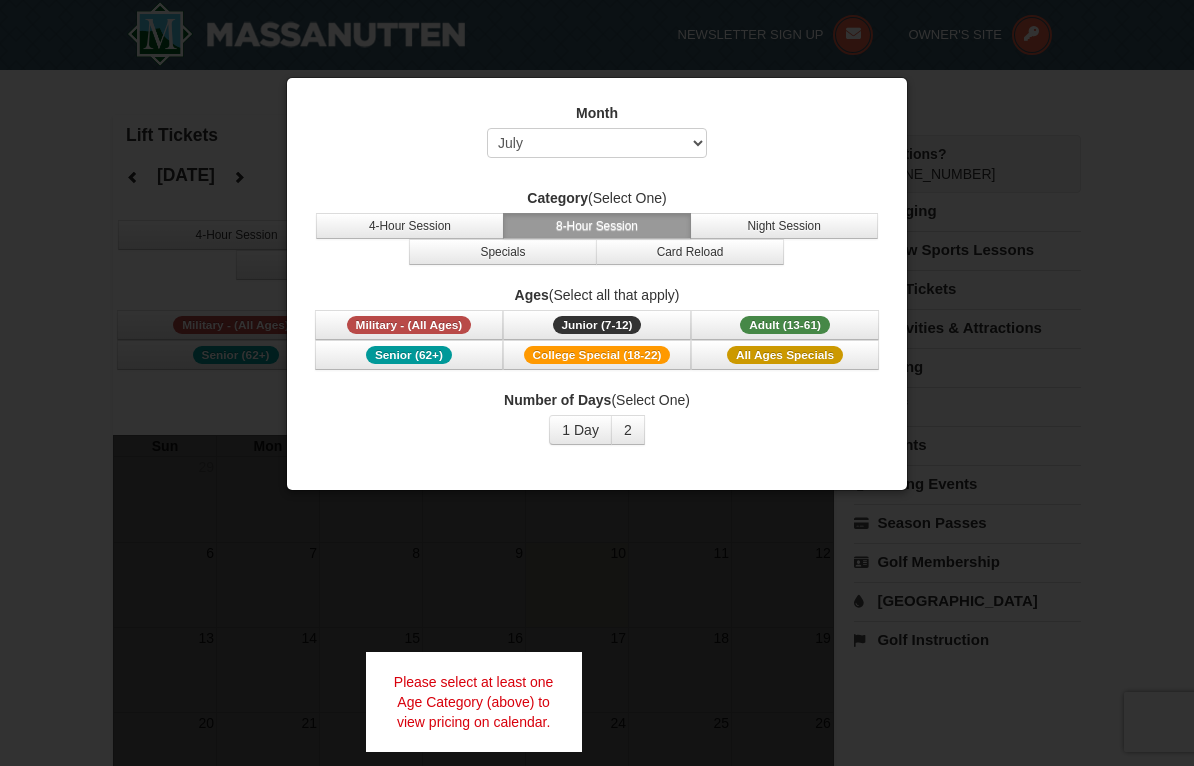 select on "7" 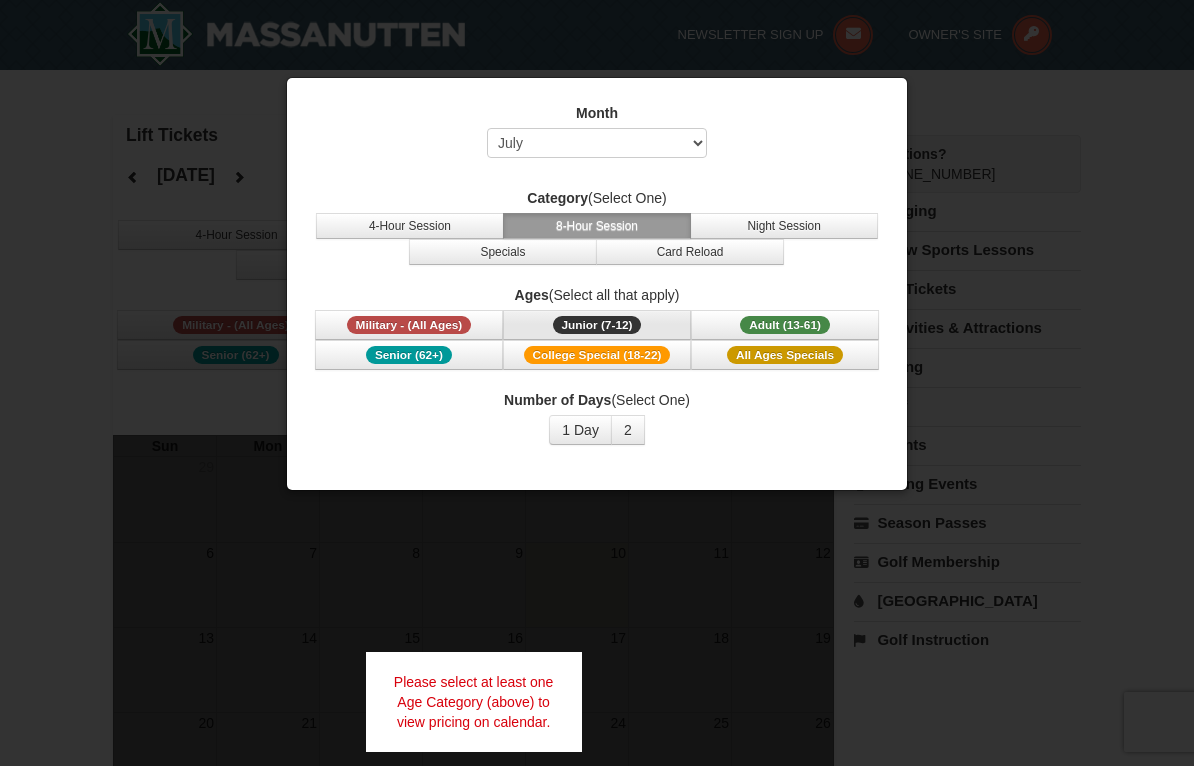 click on "Junior (7-12)
(7 - 12)" at bounding box center [597, 325] 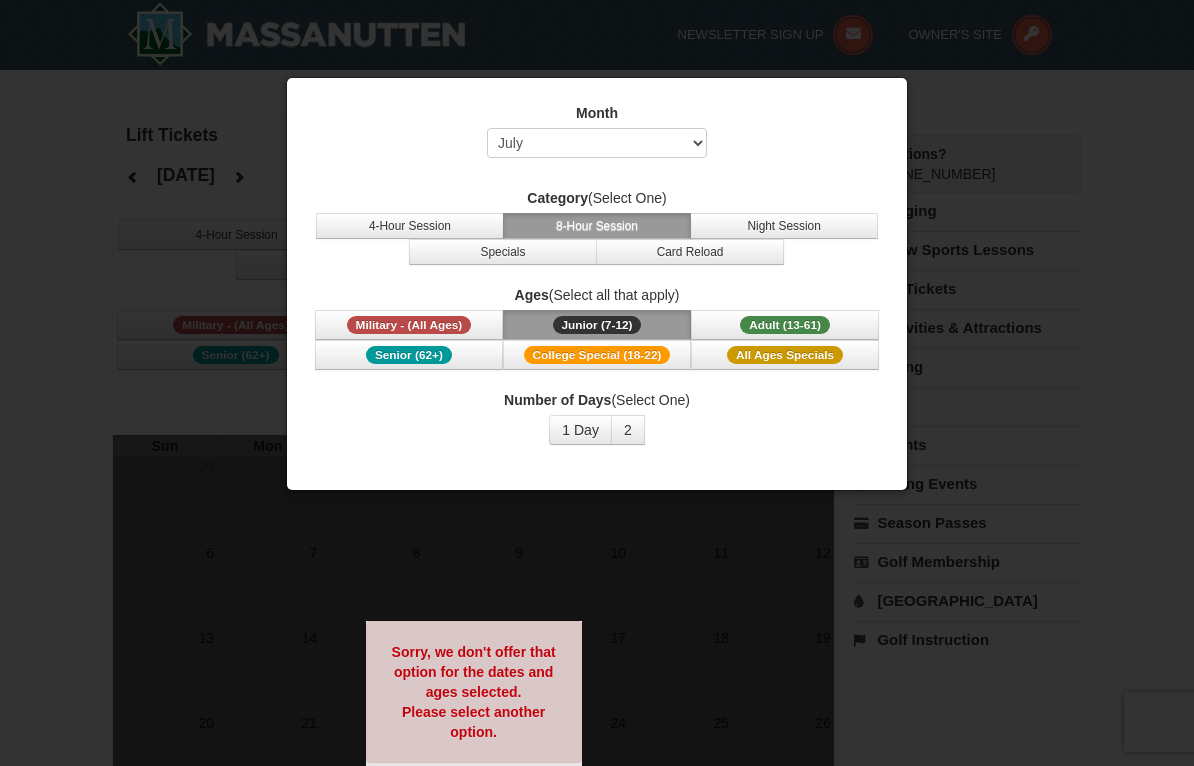click on "Junior (7-12)
(7 - 12)" at bounding box center (597, 325) 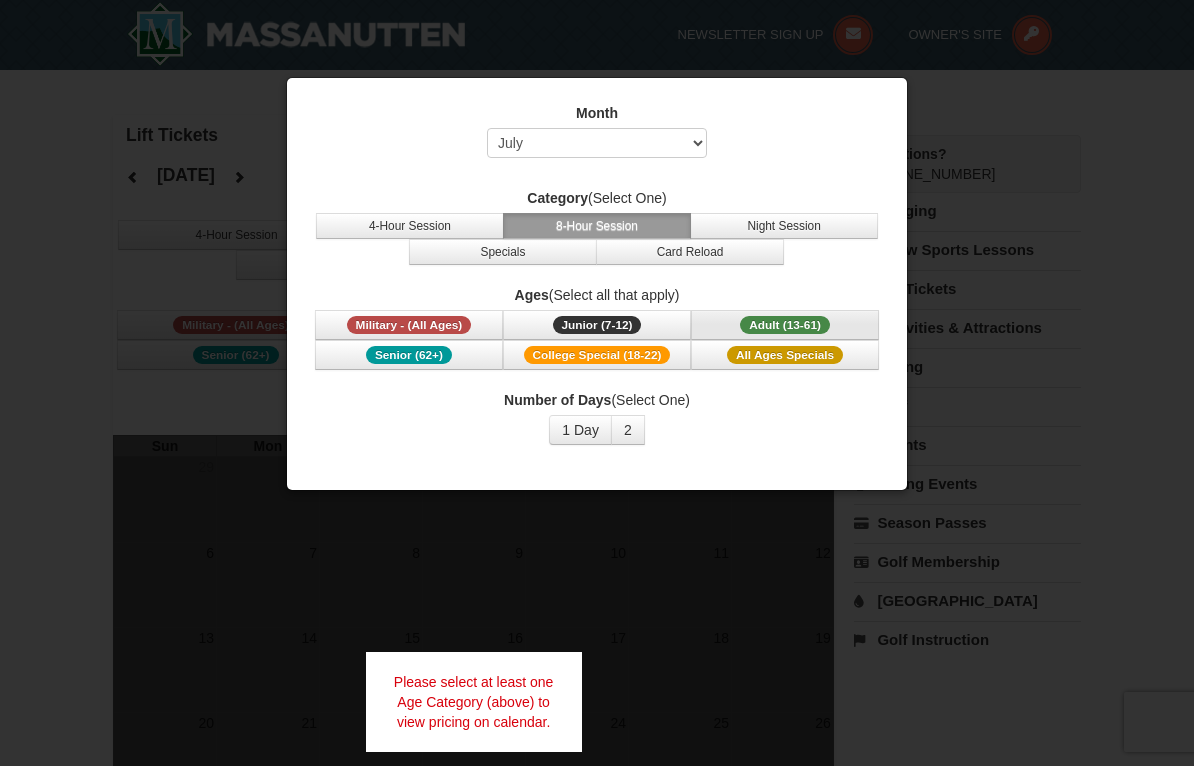 click on "Adult (13-61)
(13 - 61)" at bounding box center (785, 325) 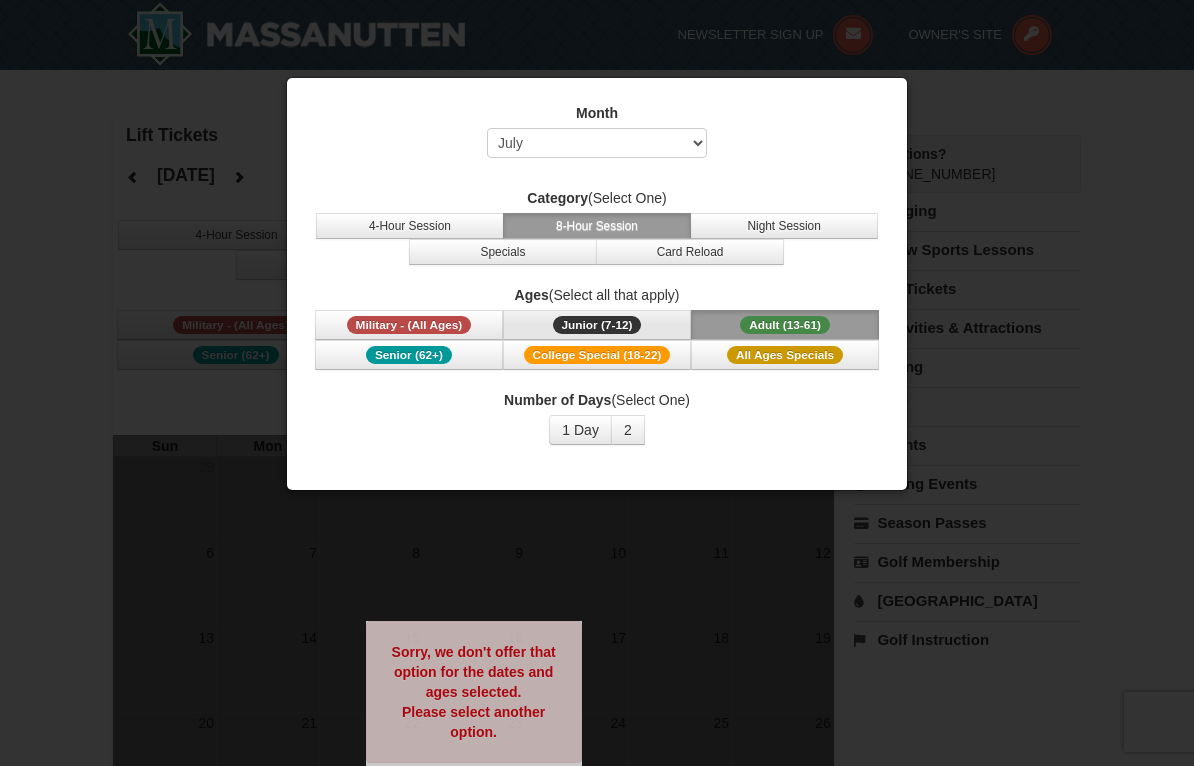 click on "Junior (7-12)
(7 - 12)" at bounding box center [597, 325] 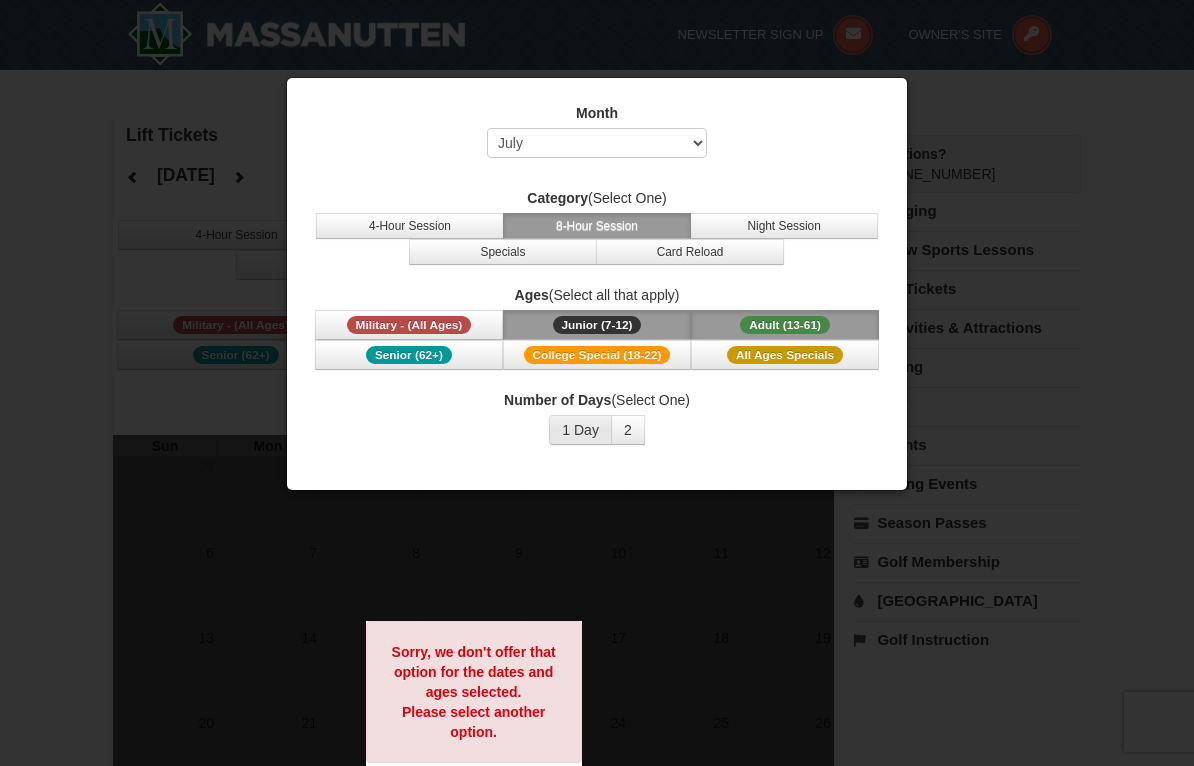 click on "1 Day" at bounding box center [580, 430] 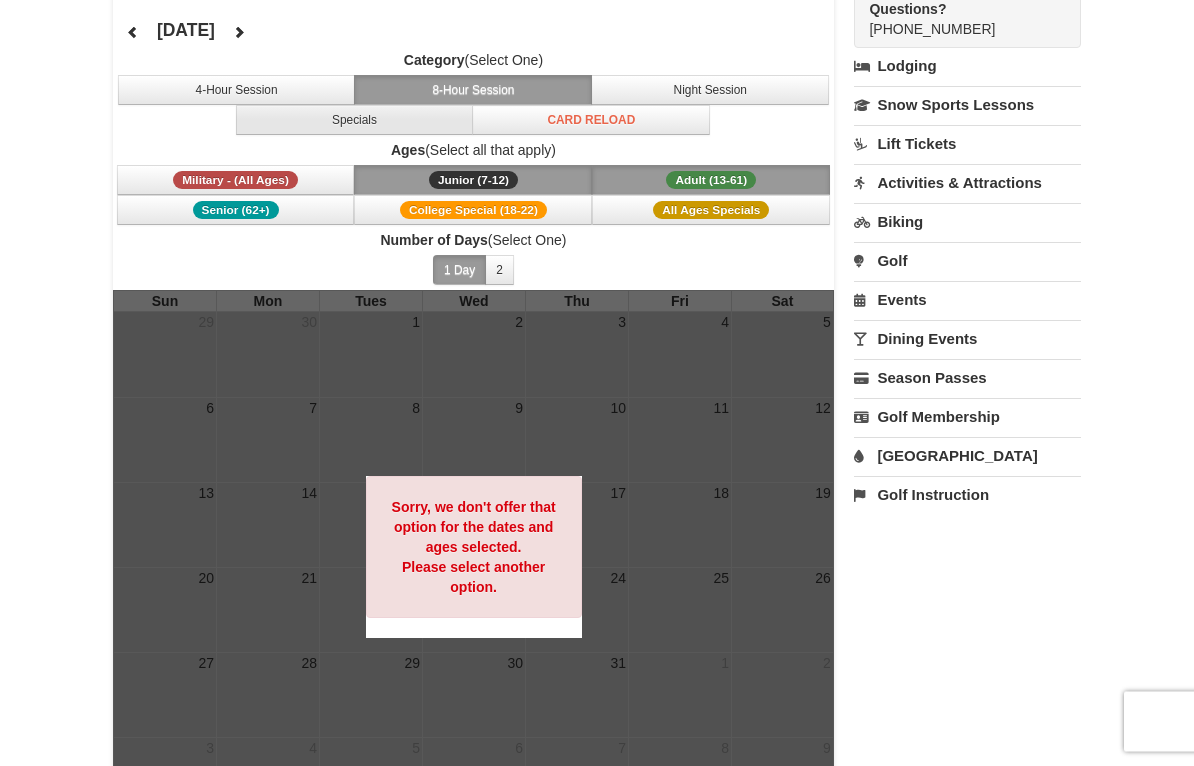 scroll, scrollTop: 145, scrollLeft: 0, axis: vertical 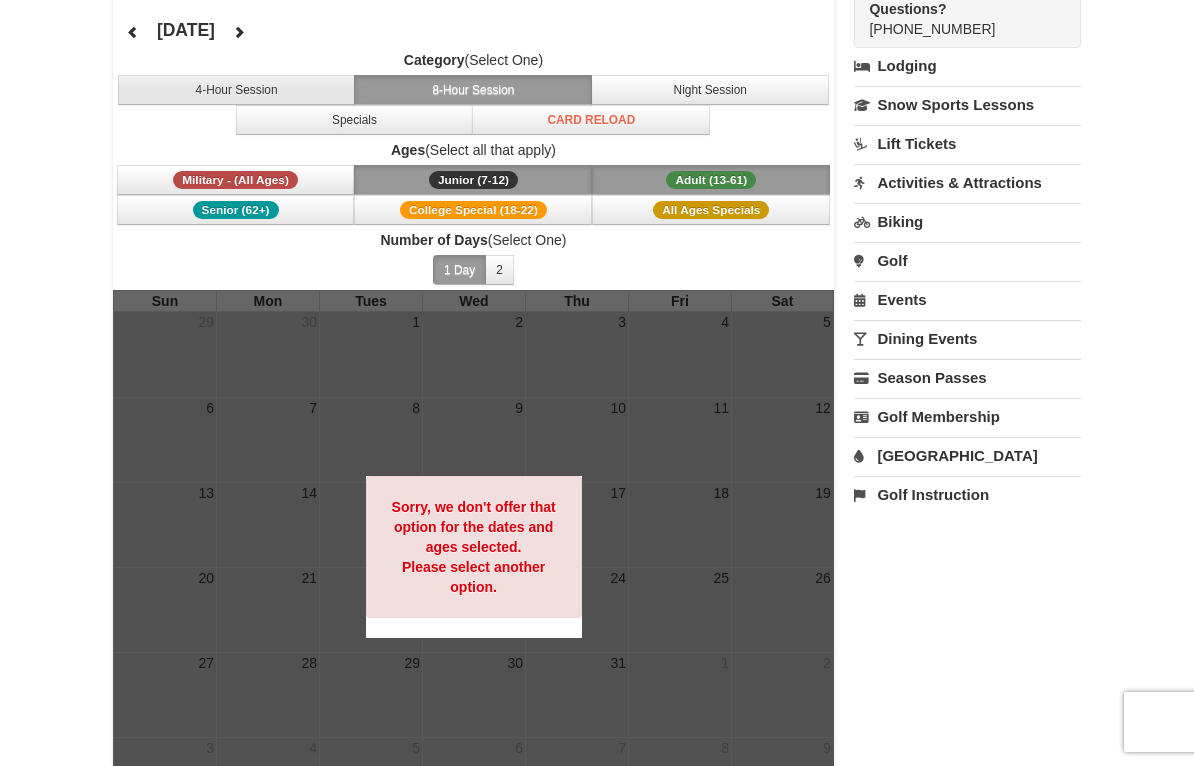 click on "4-Hour Session" at bounding box center [237, 90] 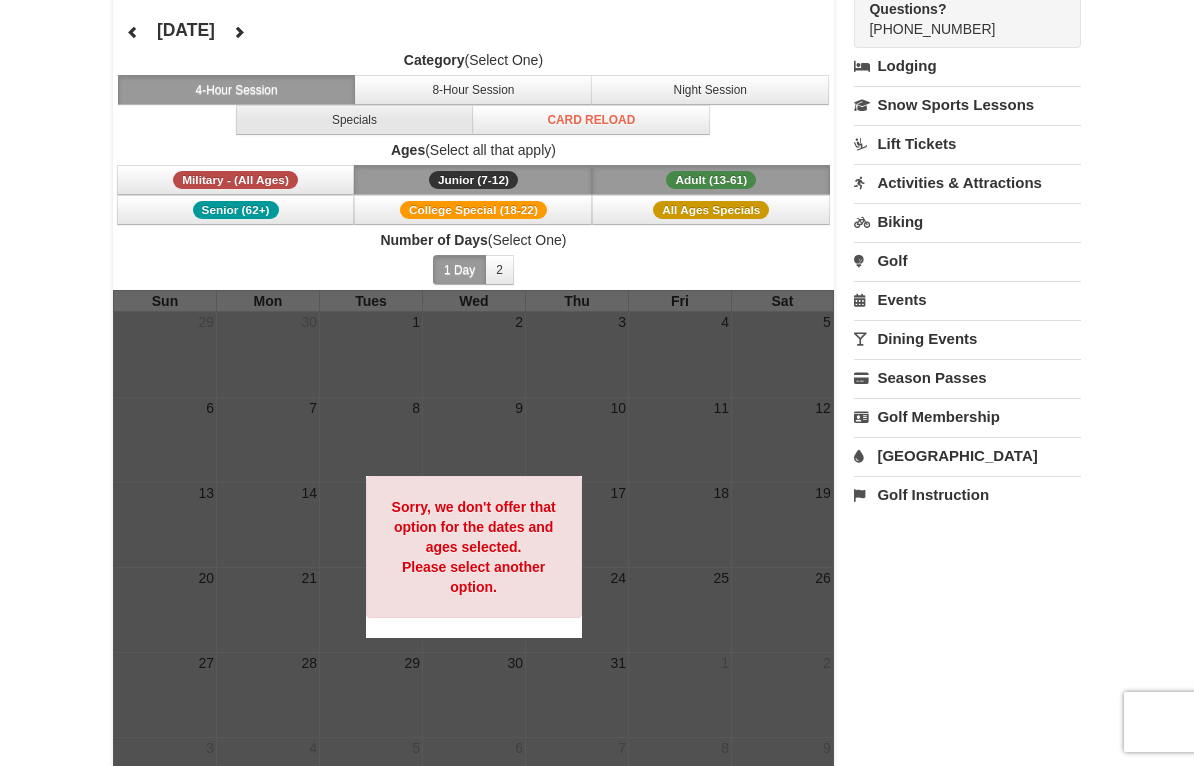 click on "Specials" at bounding box center (355, 120) 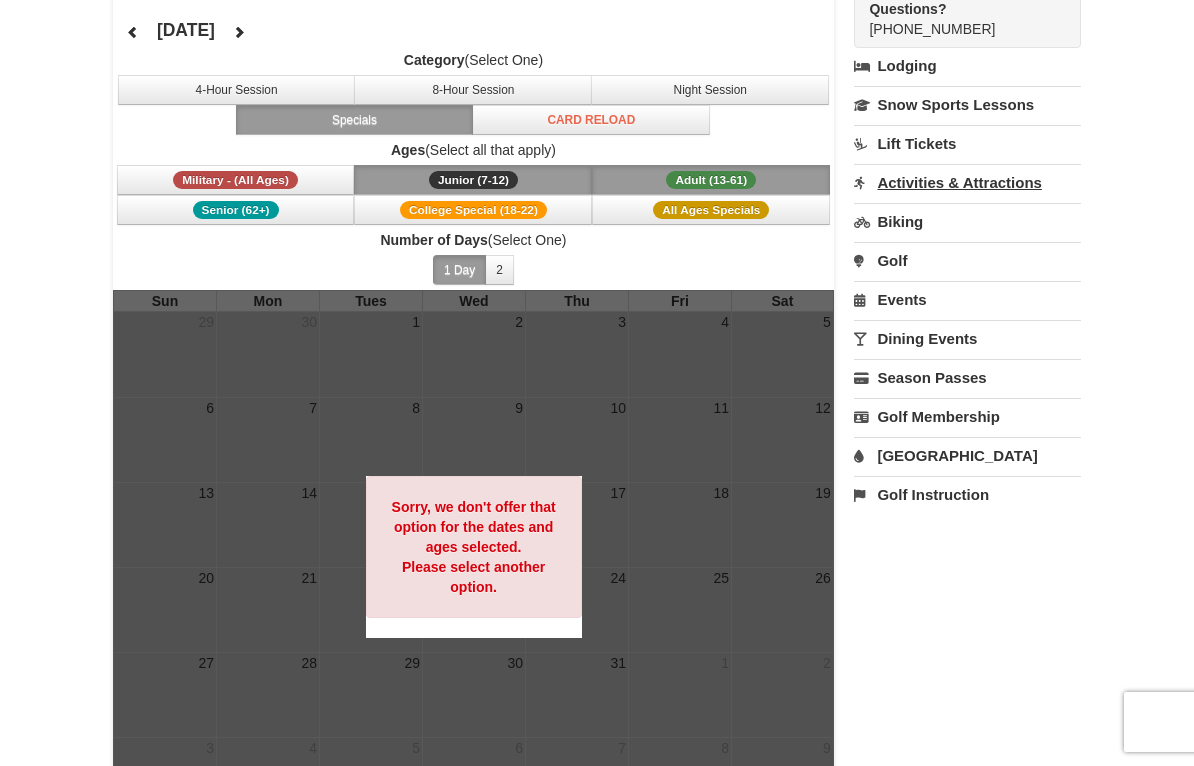 click on "Activities & Attractions" at bounding box center [967, 182] 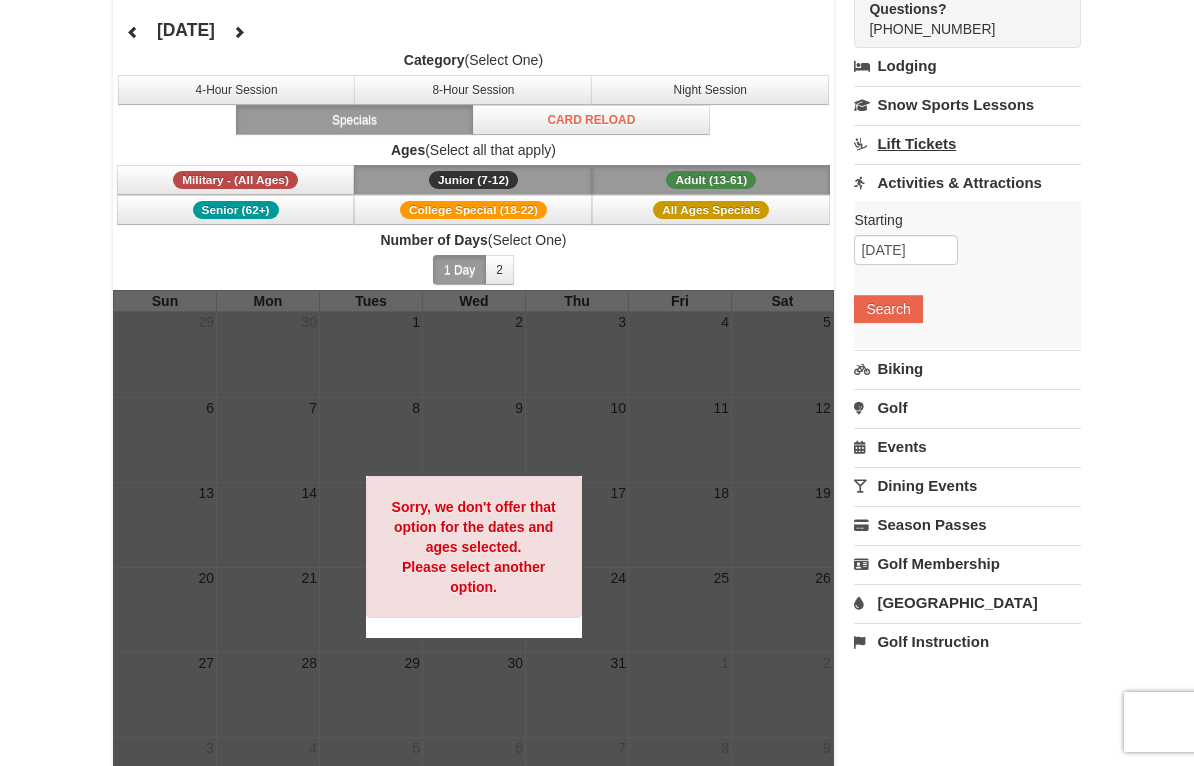 click on "Lift Tickets" at bounding box center (967, 143) 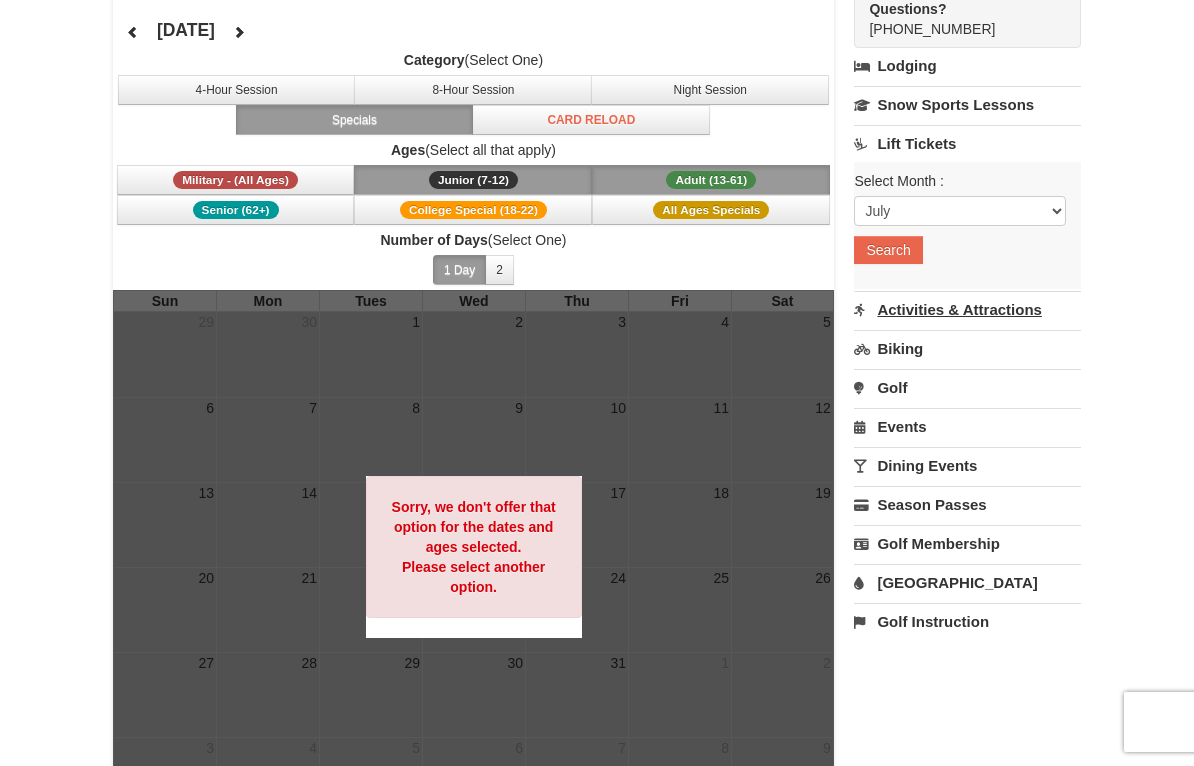 click on "Activities & Attractions" at bounding box center (967, 309) 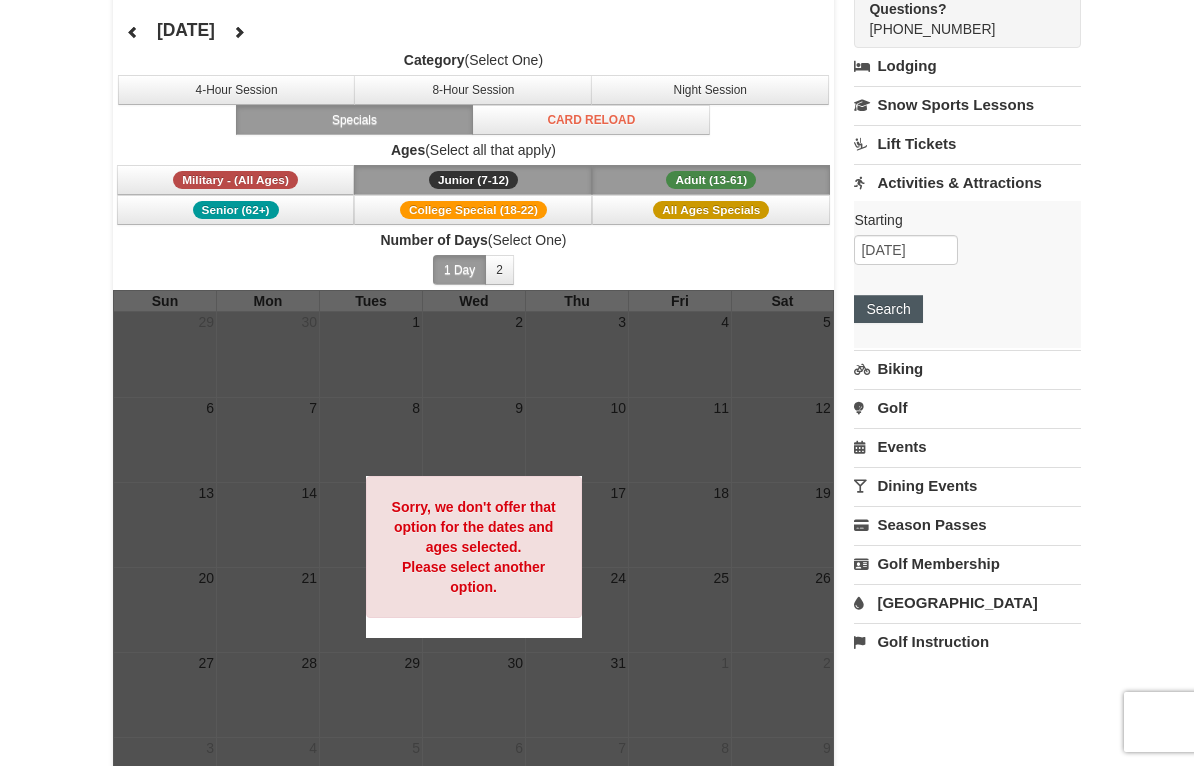 click on "Search" at bounding box center [888, 309] 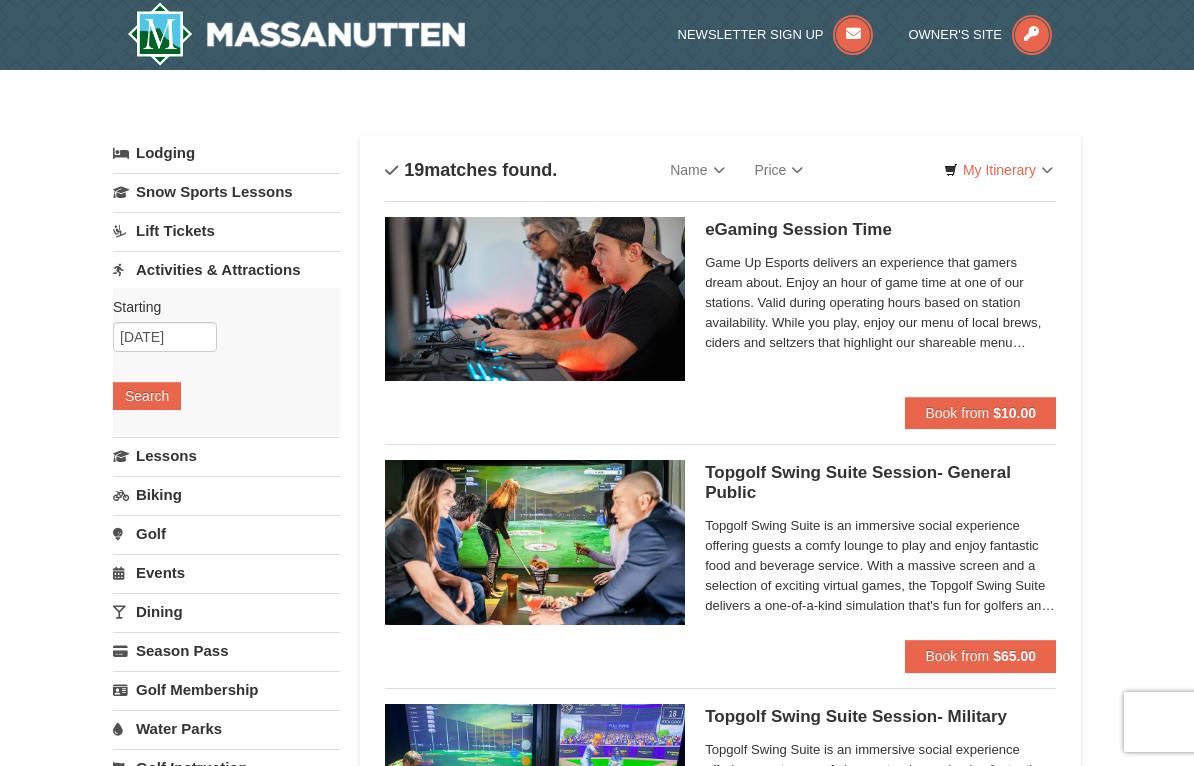 scroll, scrollTop: 0, scrollLeft: 0, axis: both 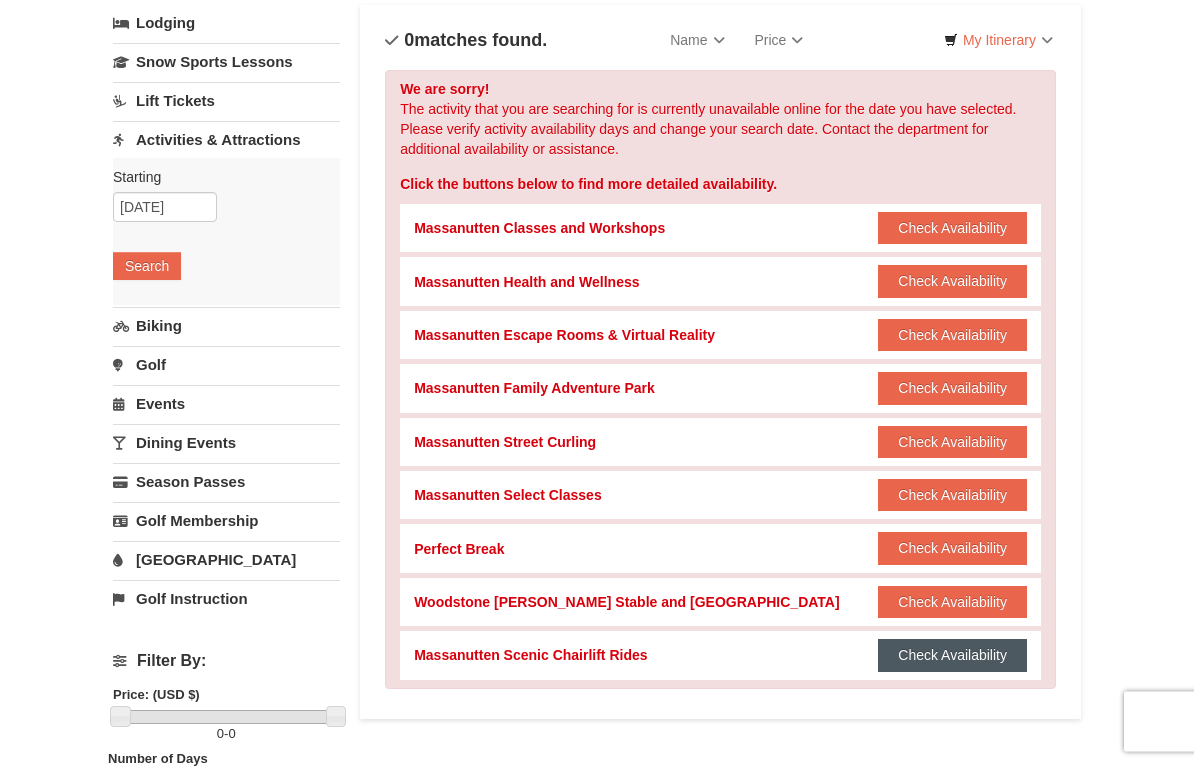 click on "Check Availability" at bounding box center (952, 656) 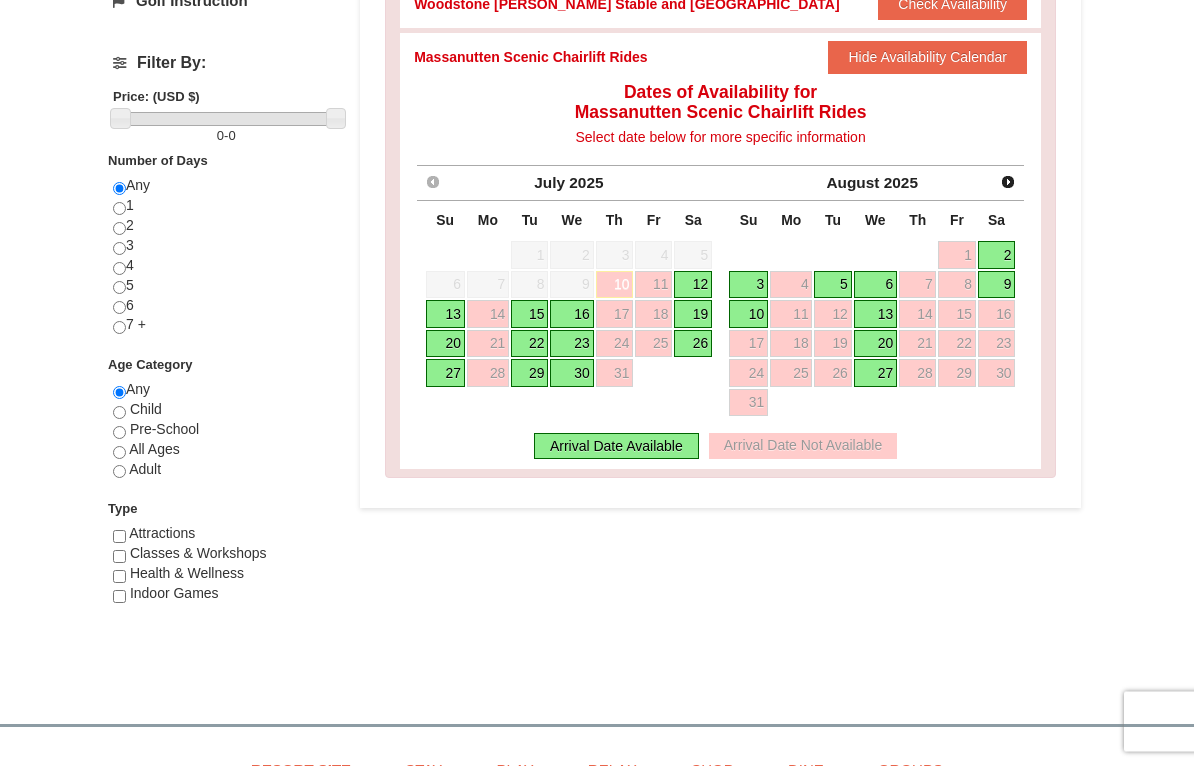 scroll, scrollTop: 728, scrollLeft: 0, axis: vertical 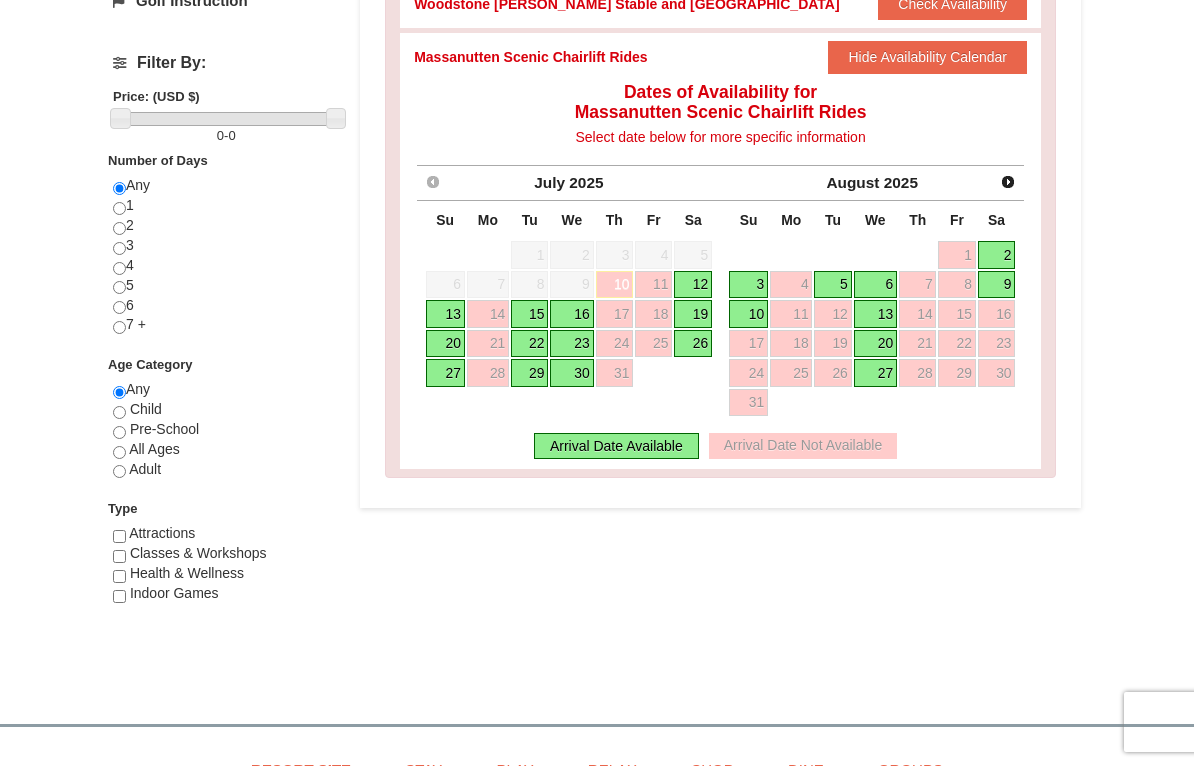 click on "12" at bounding box center [693, 285] 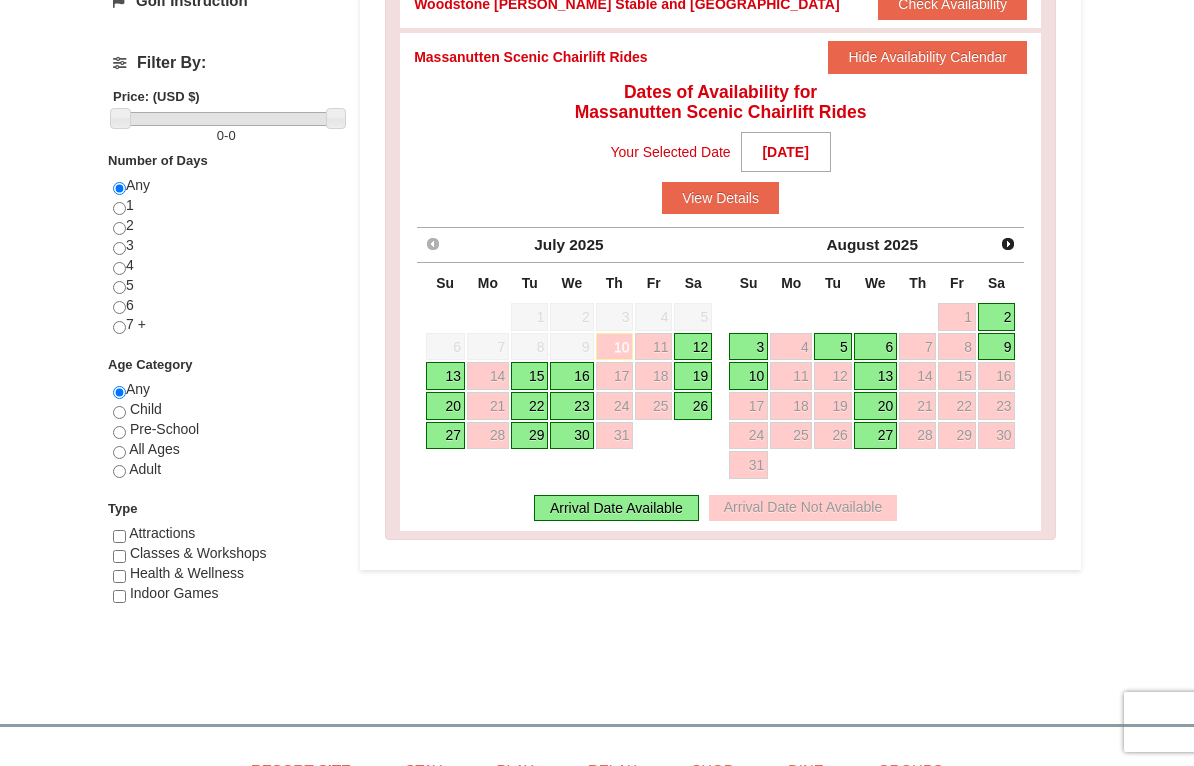 click on "Lodging
Arrival Please format dates MM/DD/YYYY Please format dates MM/DD/YYYY
[DATE]
Departure Please format dates MM/DD/YYYY Please format dates MM/DD/YYYY
[DATE]
Adults Please format dates MM/DD/YYYY
2
Children Please format dates MM/DD/YYYY
0
Search" at bounding box center (597, 33) 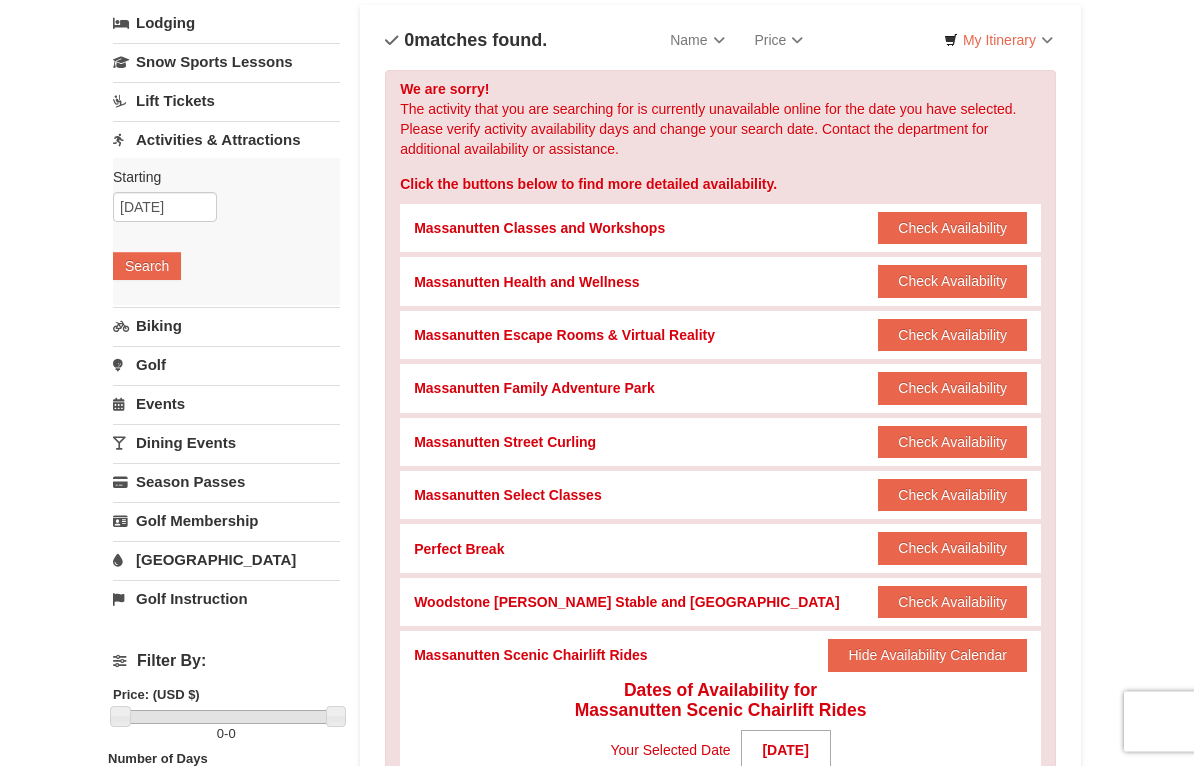 scroll, scrollTop: 0, scrollLeft: 0, axis: both 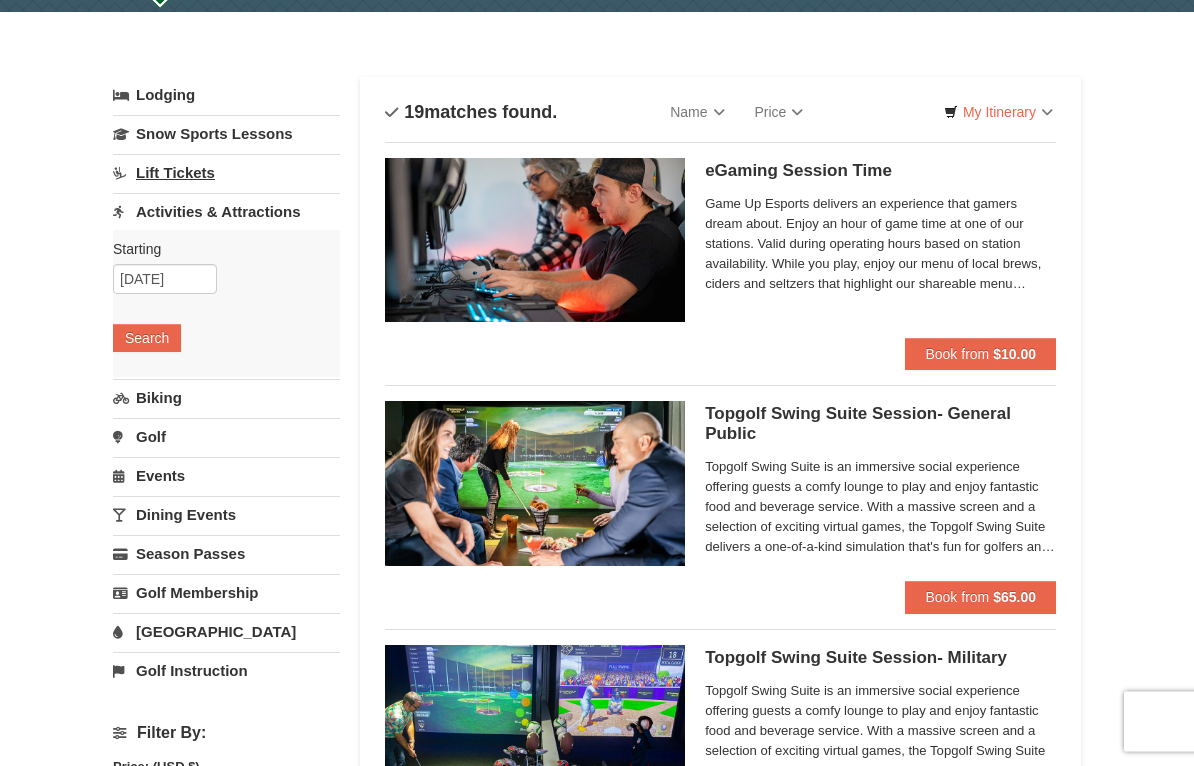 click on "Lift Tickets" at bounding box center [226, 173] 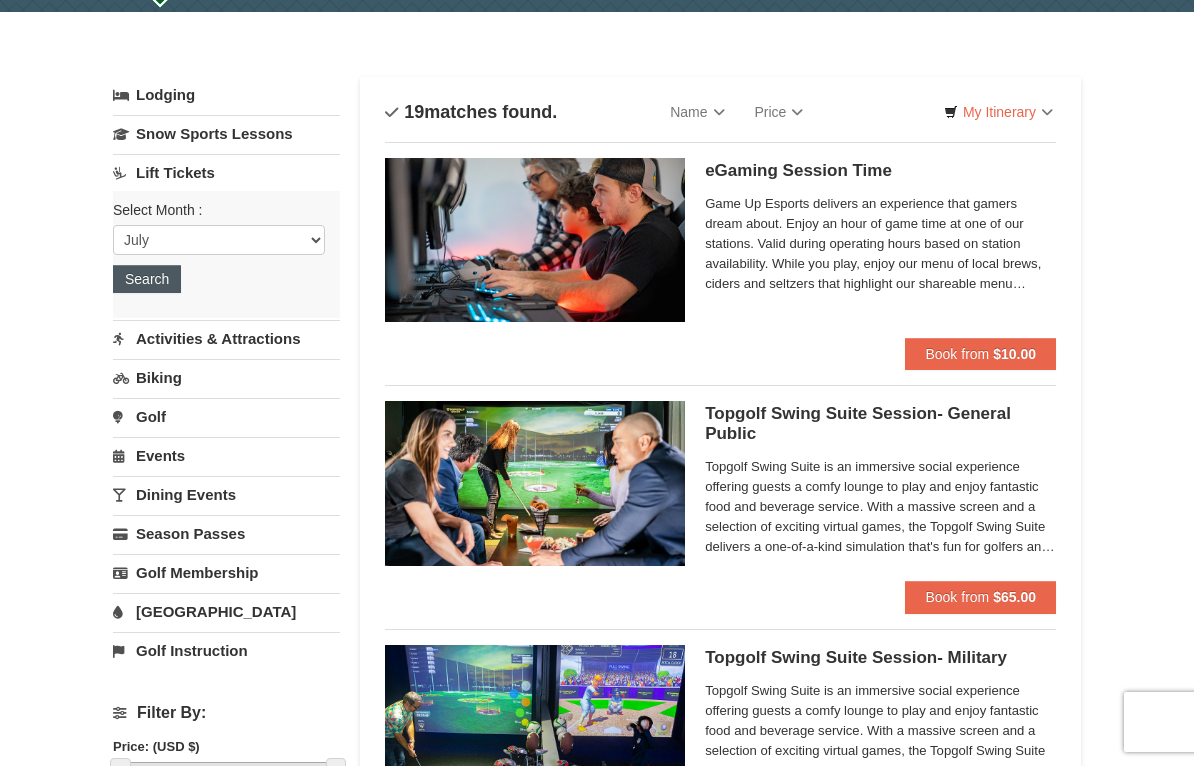 click on "Search" at bounding box center [147, 279] 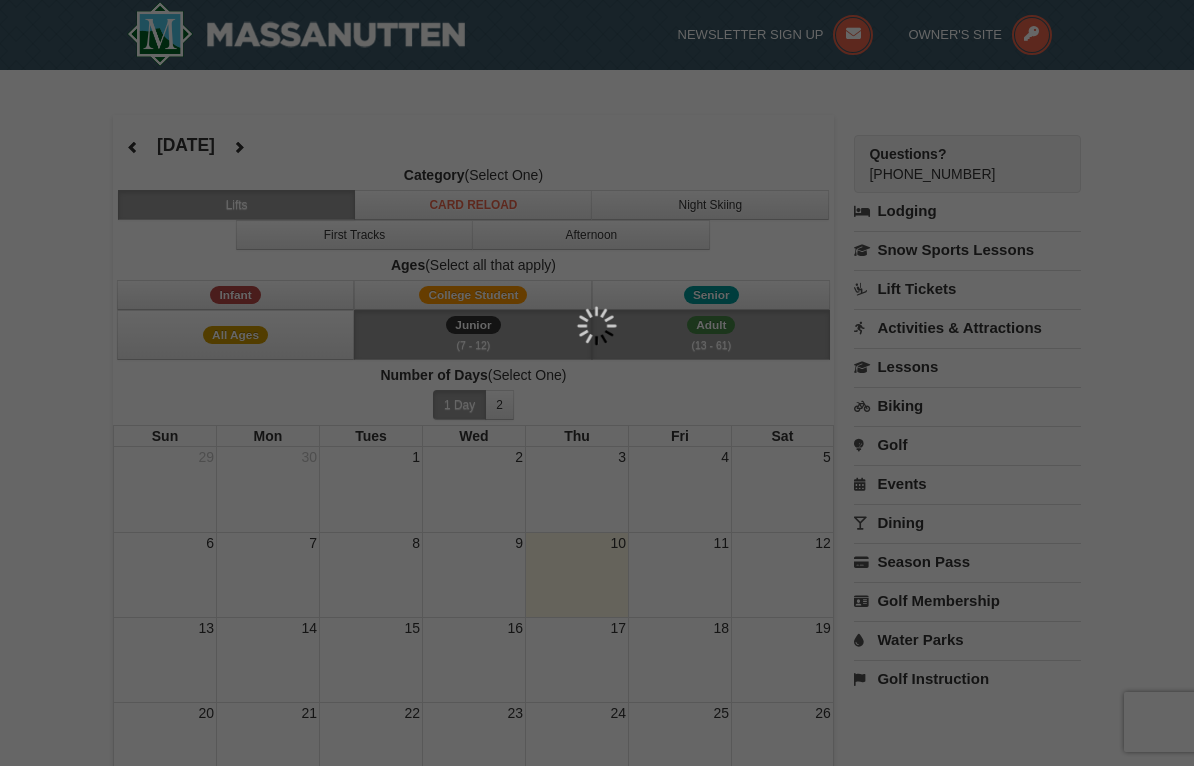scroll, scrollTop: 0, scrollLeft: 0, axis: both 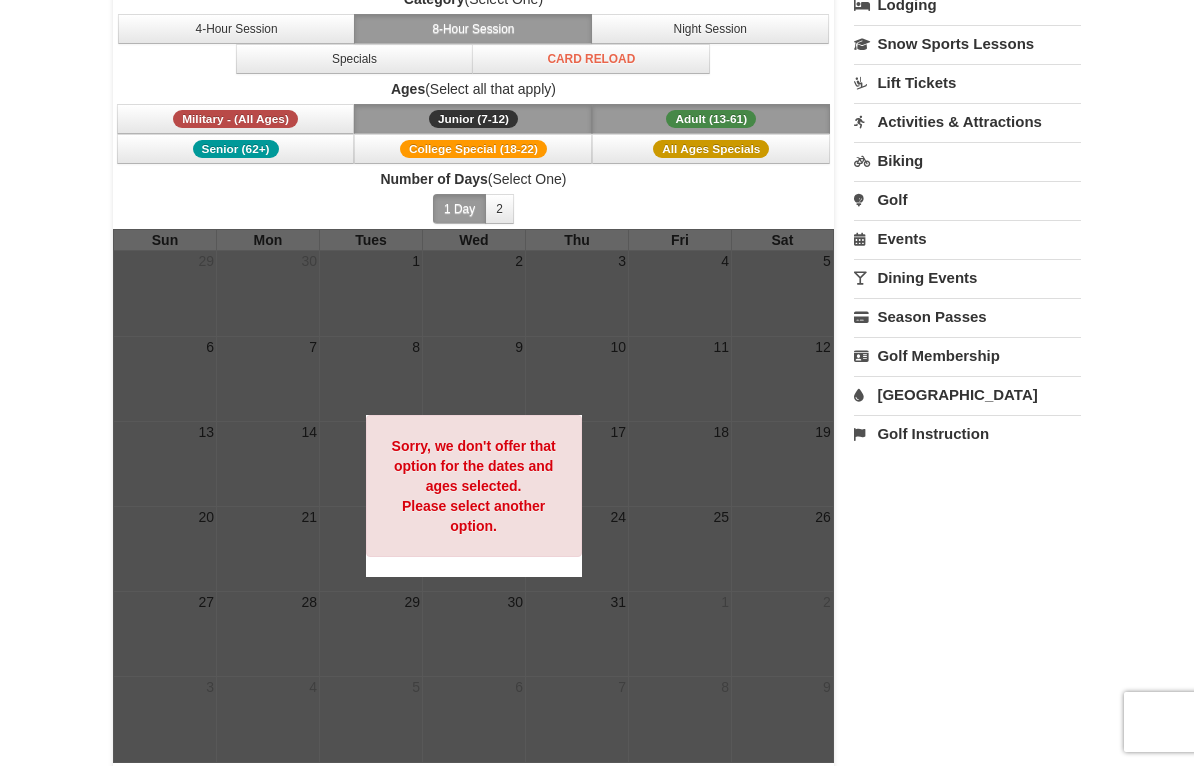 click on "Sorry, we don't offer that option for the dates and ages selected. Please select another option." at bounding box center (474, 486) 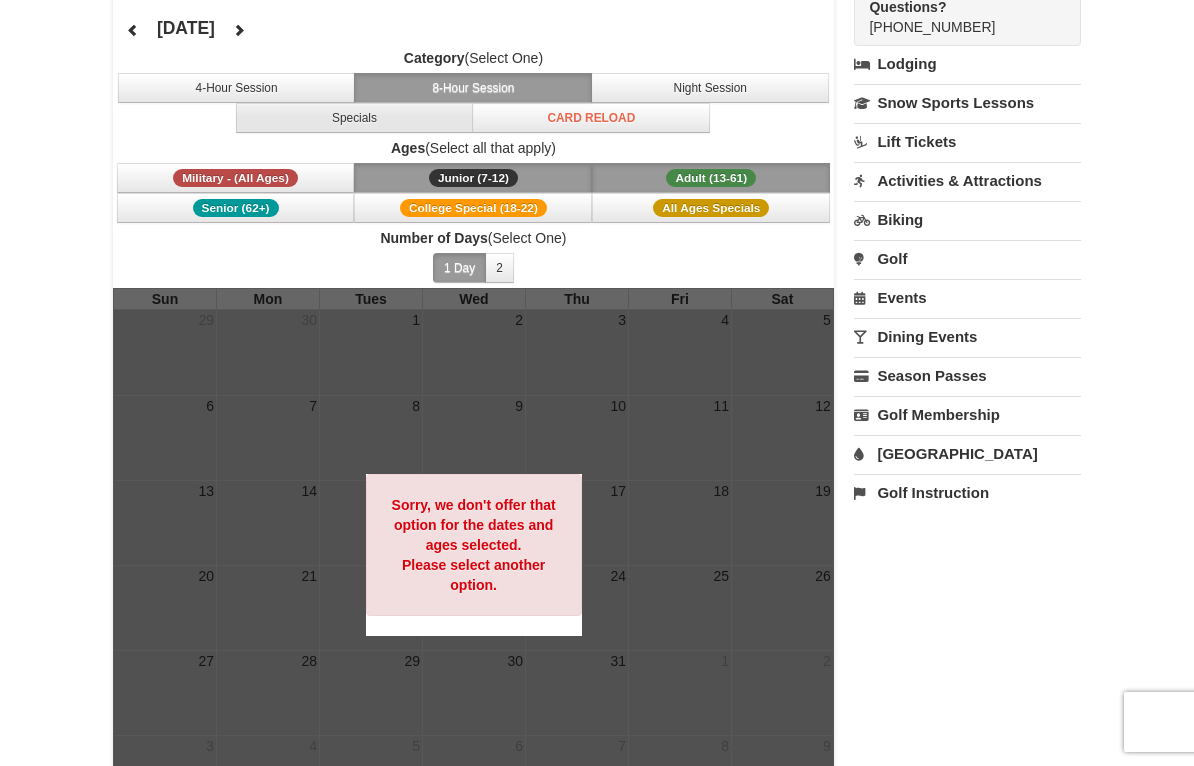 scroll, scrollTop: 135, scrollLeft: 0, axis: vertical 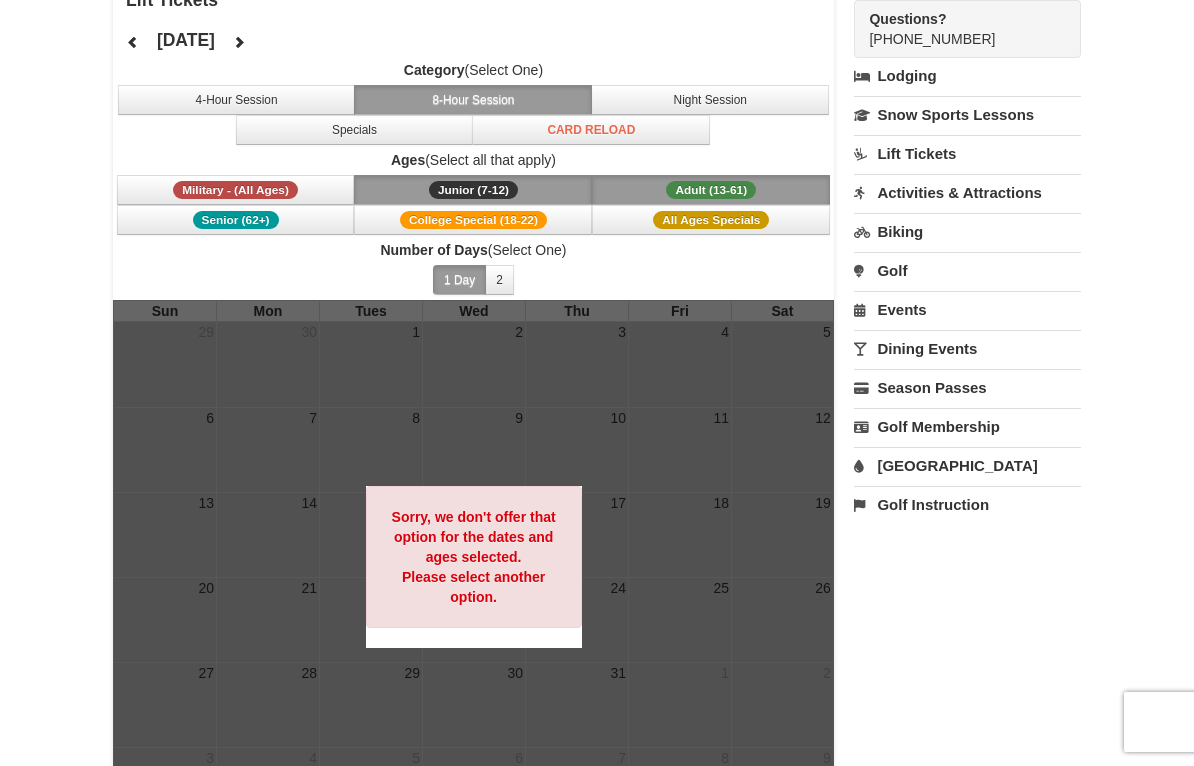 click on "Category (Select One)
4-Hour Session 8-Hour Session Night Session Specials Card Reload
Ages  (Select all that apply)
Military - (All Ages)
Junior (7-12)
(7 - 12)
Adult (13-61)
(13 - 61)
Senior (62+)
College Special (18-22)" at bounding box center (473, 180) 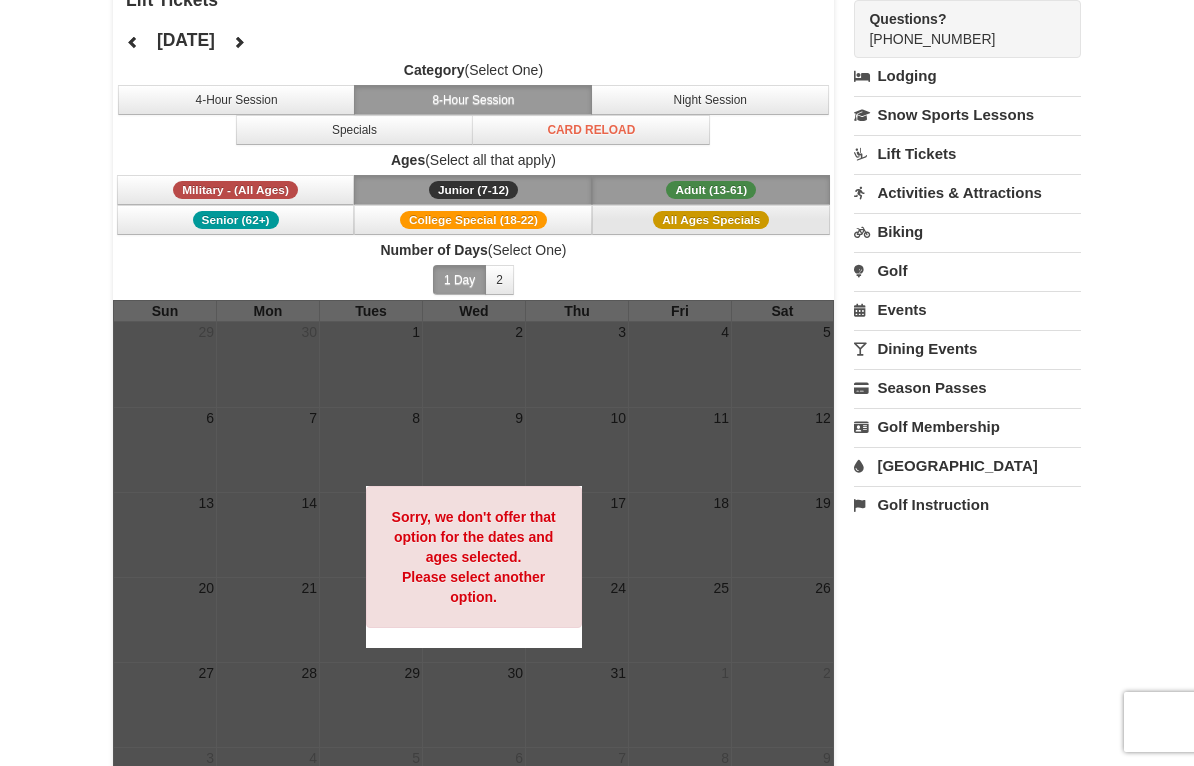 click on "All Ages Specials" at bounding box center (711, 220) 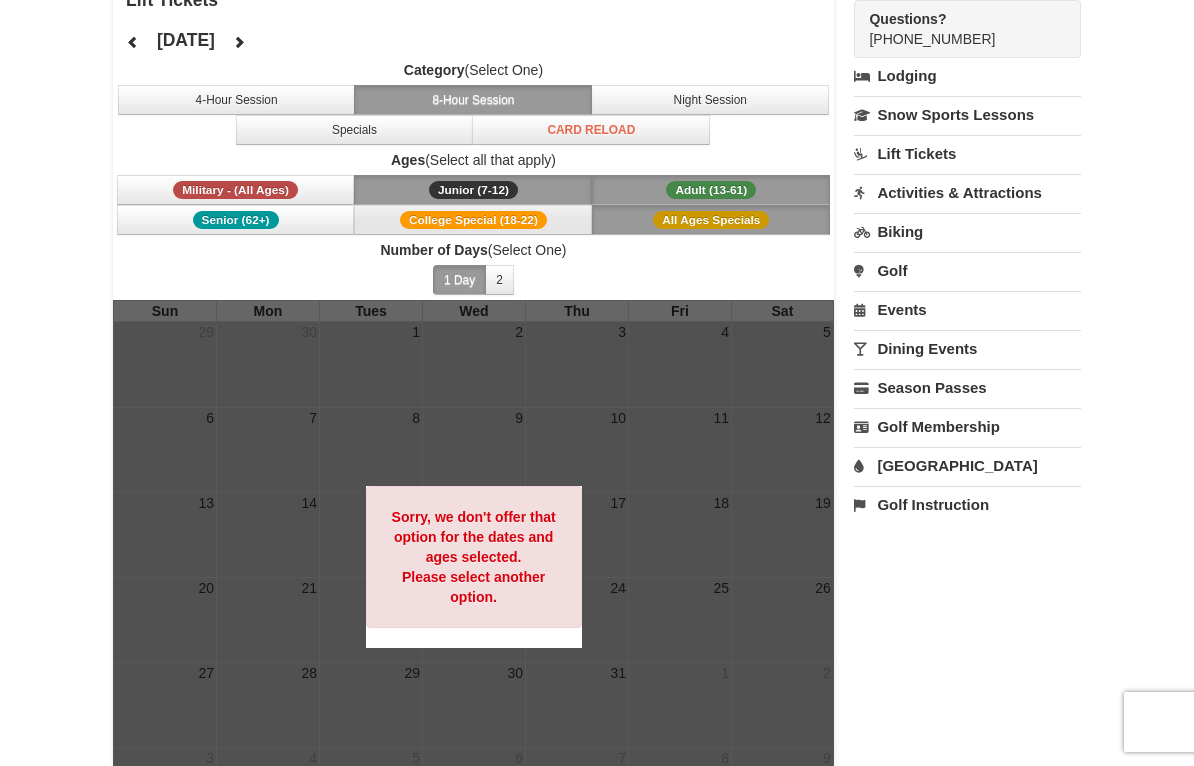 click on "College Special (18-22)" at bounding box center (473, 220) 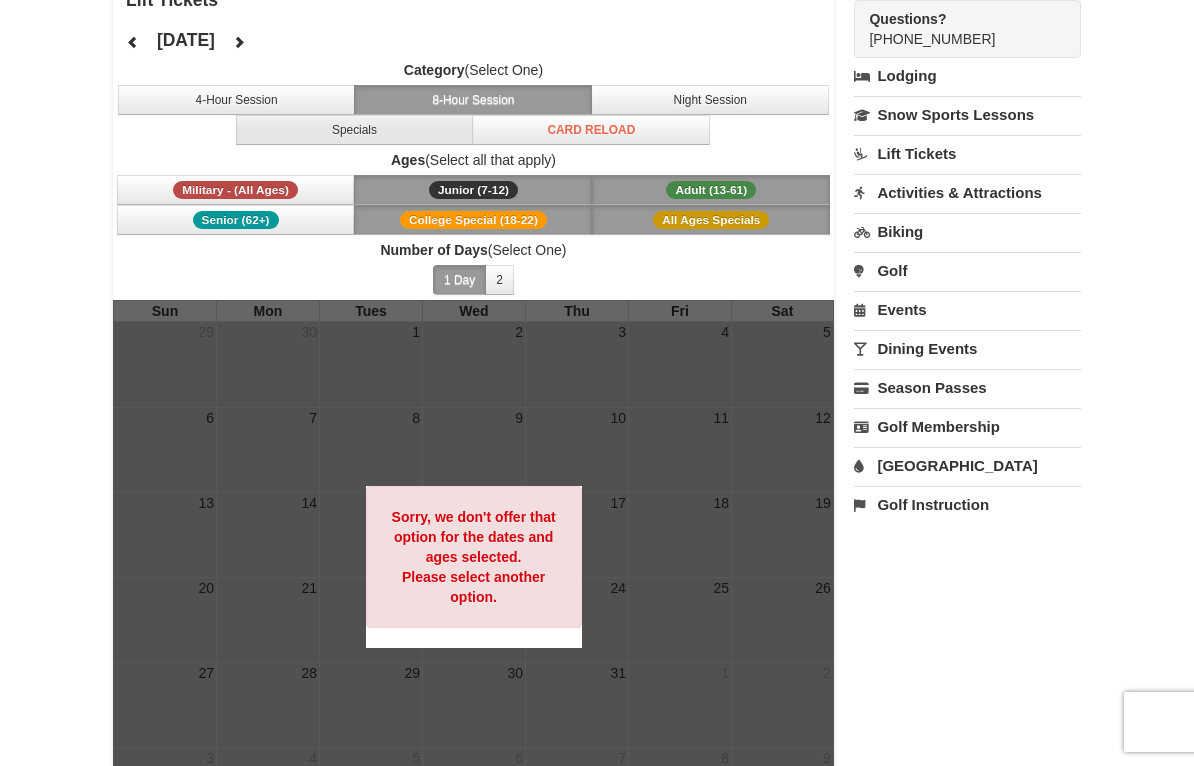 click on "Specials" at bounding box center [355, 130] 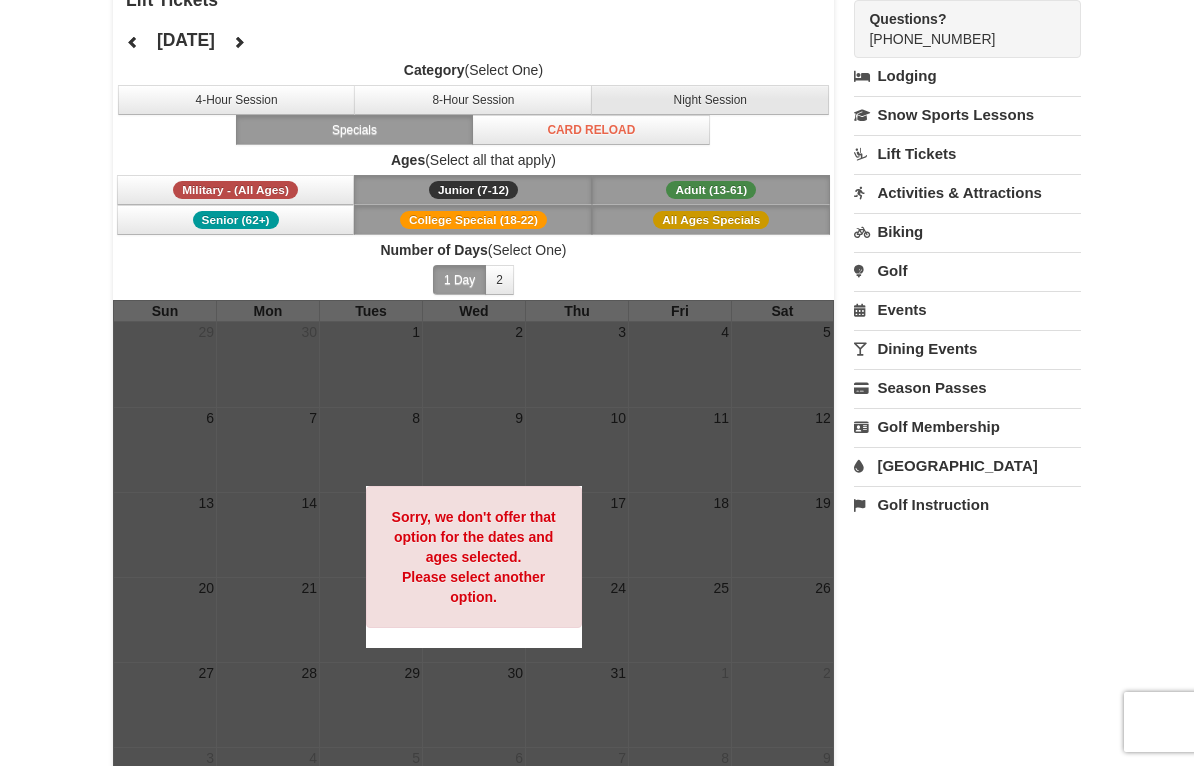 click on "Night Session" at bounding box center [710, 100] 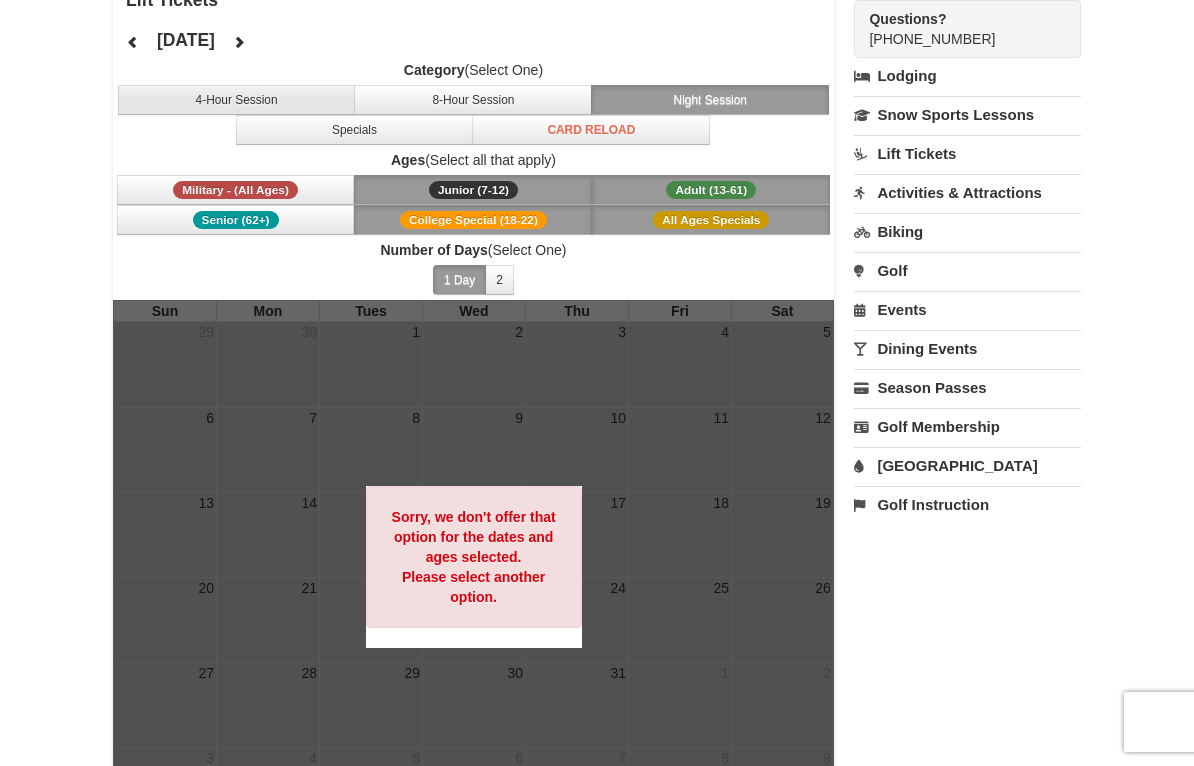 click on "4-Hour Session" at bounding box center (237, 100) 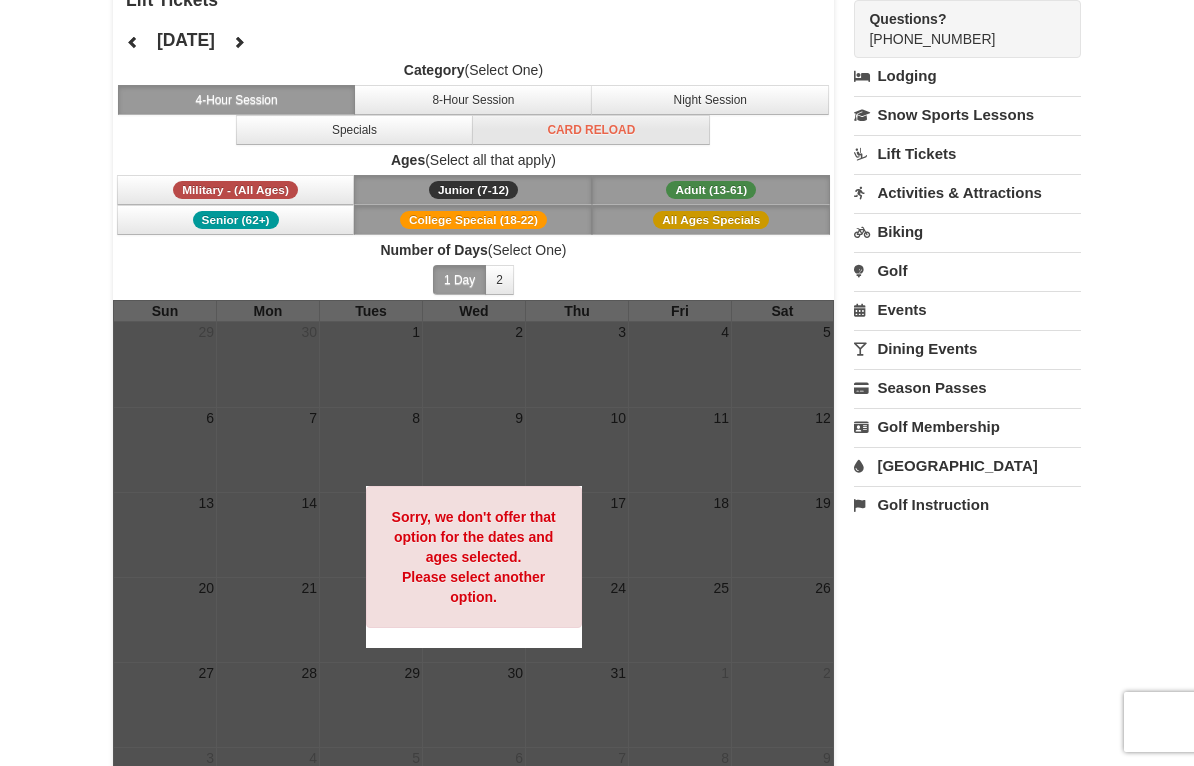 click on "Card Reload" at bounding box center (591, 130) 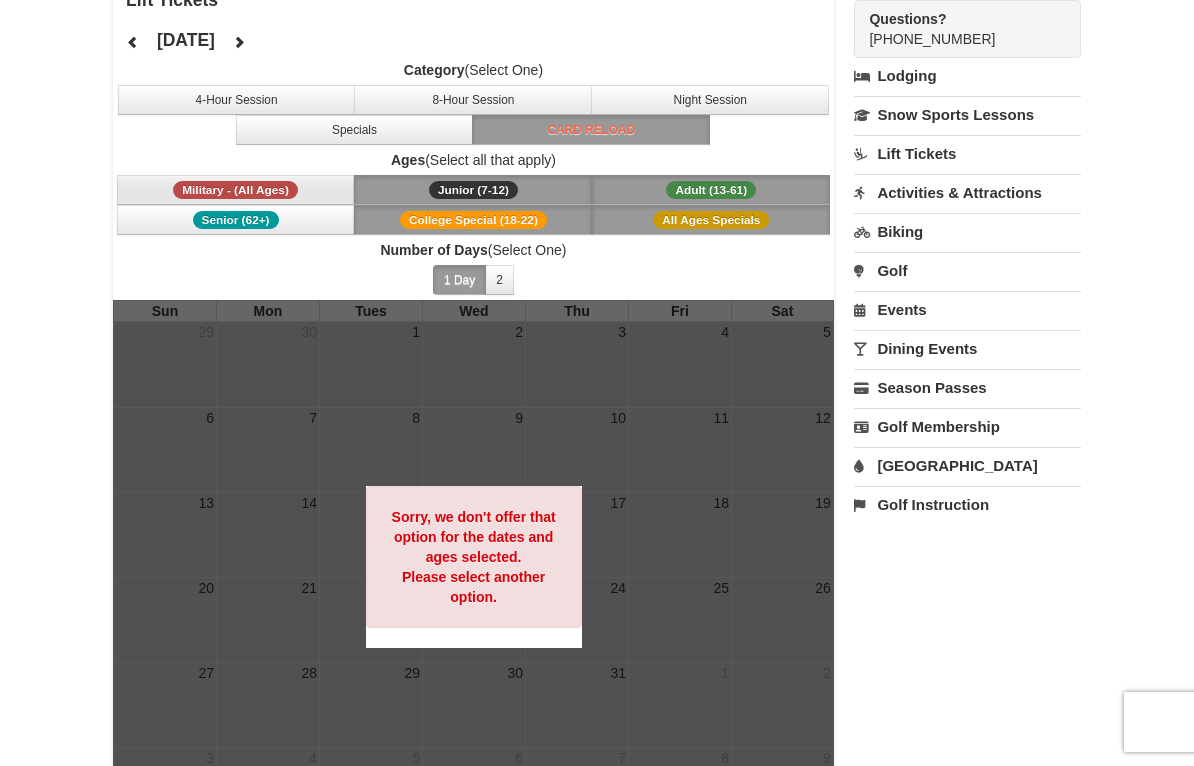 click on "Military - (All Ages)" at bounding box center [236, 190] 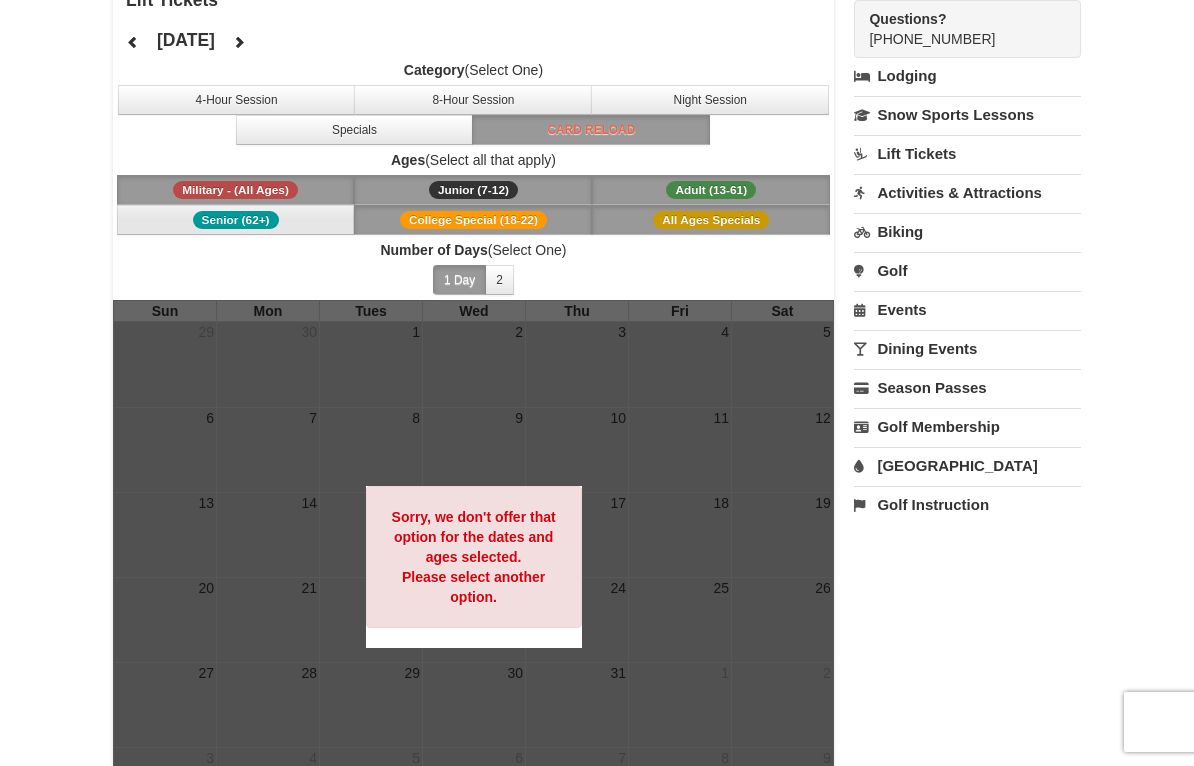 click on "Senior (62+)" at bounding box center [236, 220] 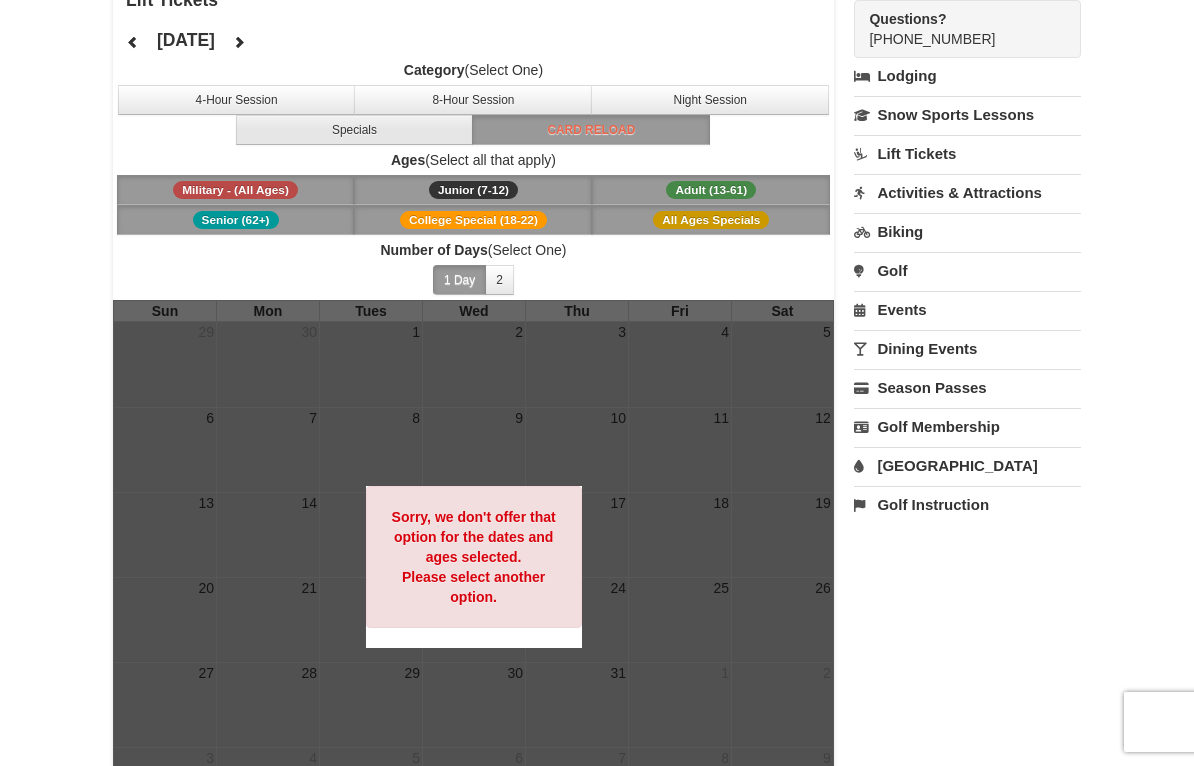 click on "Specials" at bounding box center [355, 130] 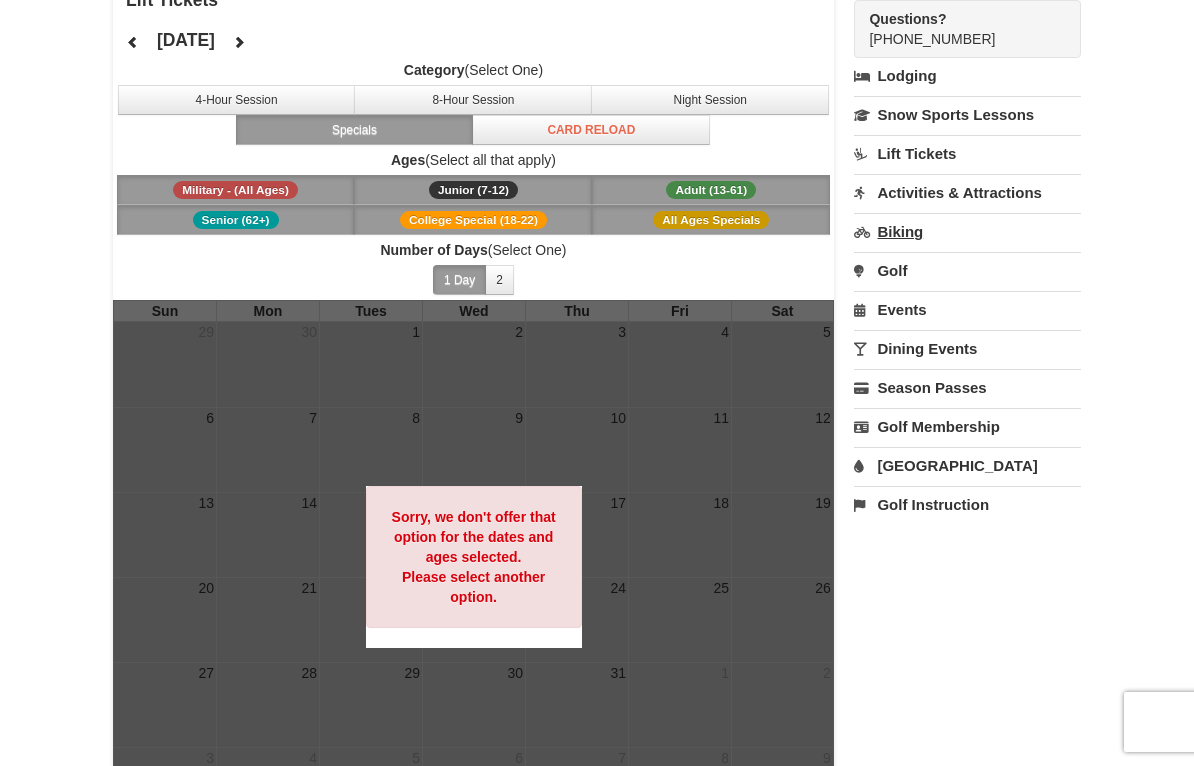 click on "Biking" at bounding box center (967, 231) 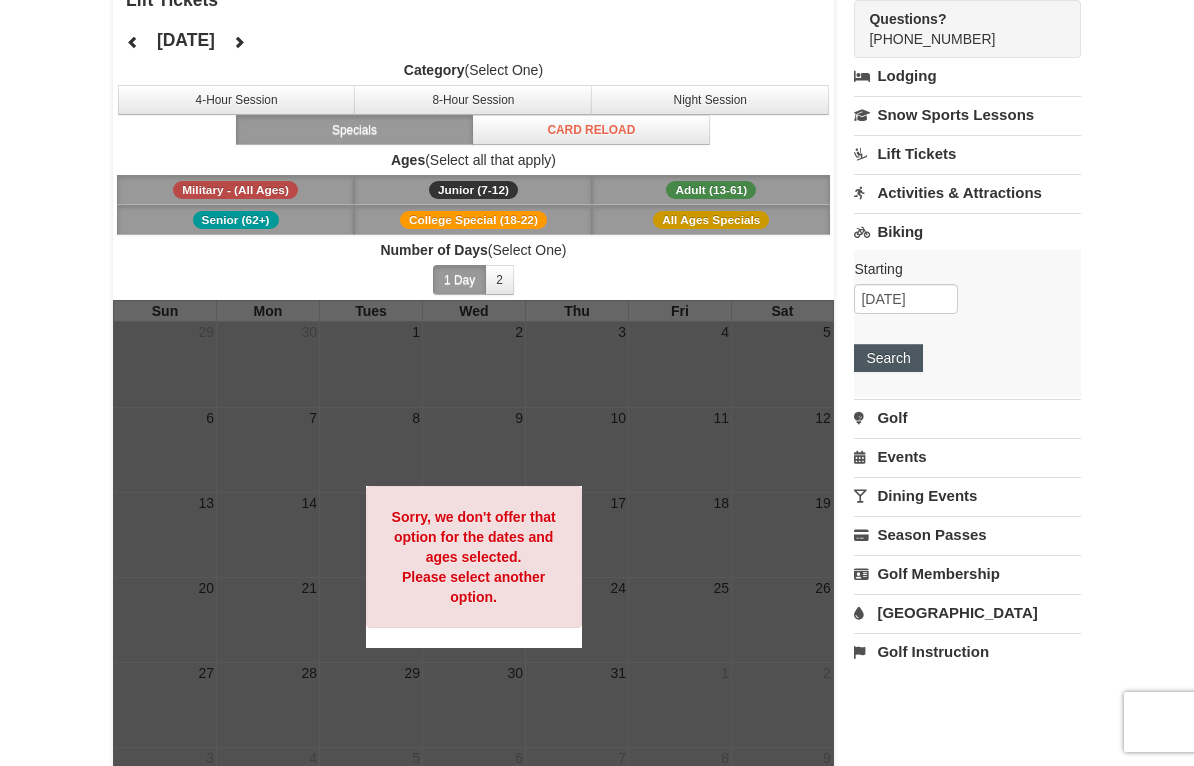 click on "Search" at bounding box center (888, 358) 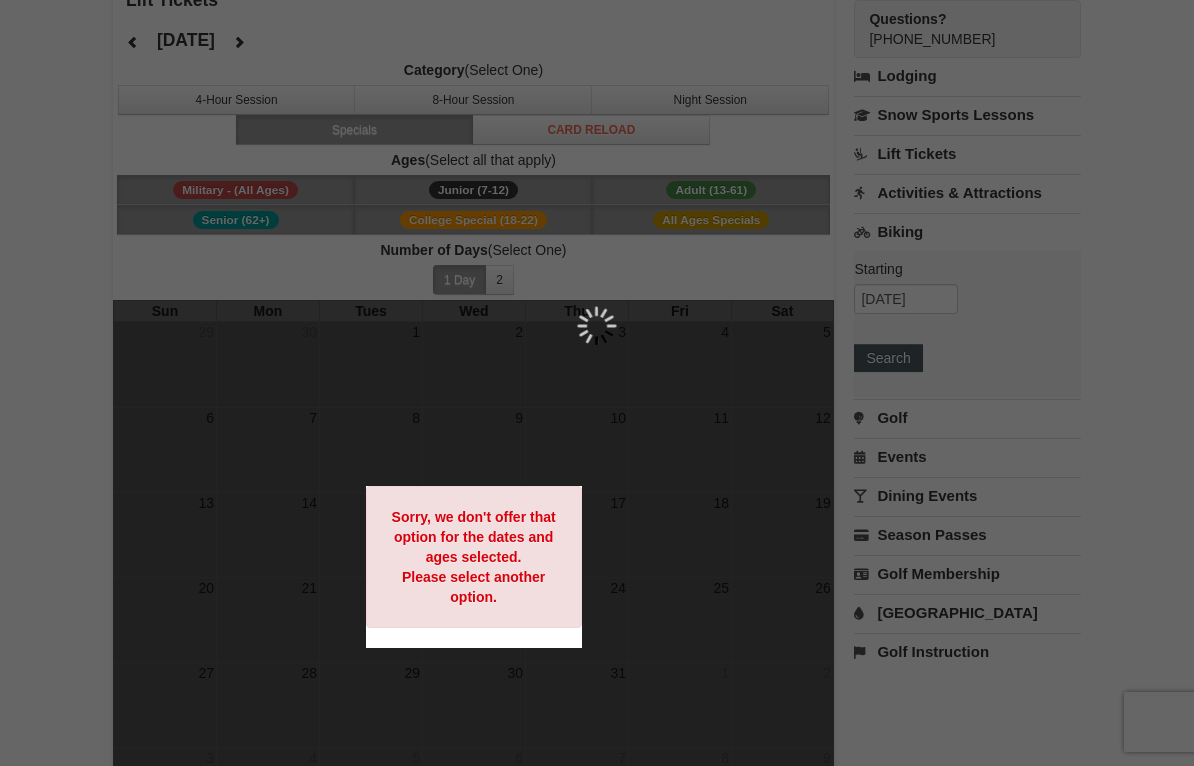 scroll, scrollTop: 160, scrollLeft: 0, axis: vertical 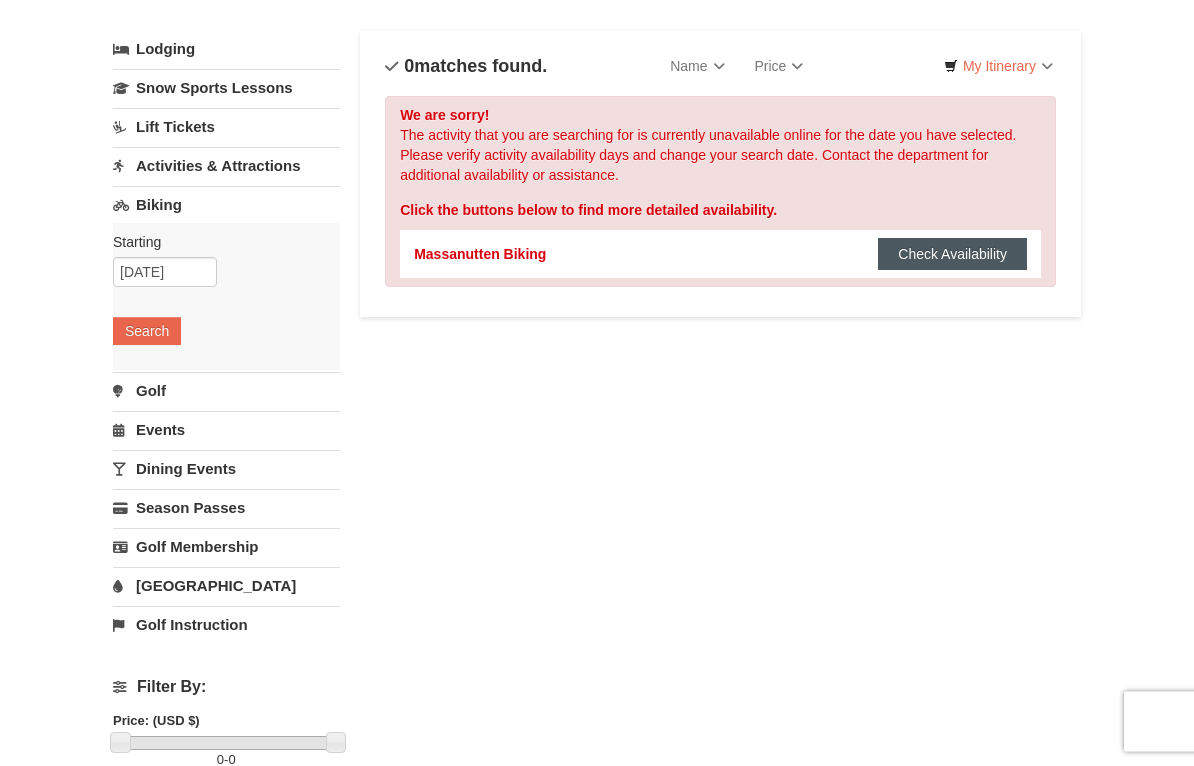 click on "Check Availability" at bounding box center [952, 255] 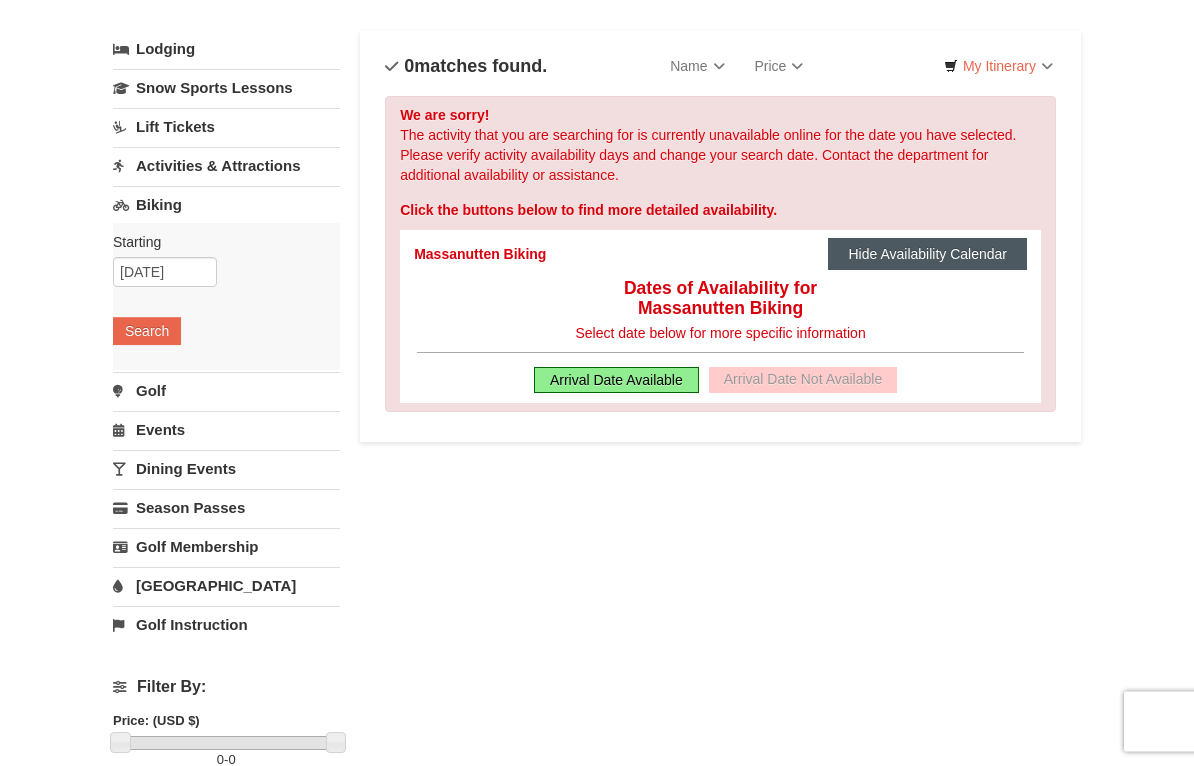 scroll, scrollTop: 104, scrollLeft: 0, axis: vertical 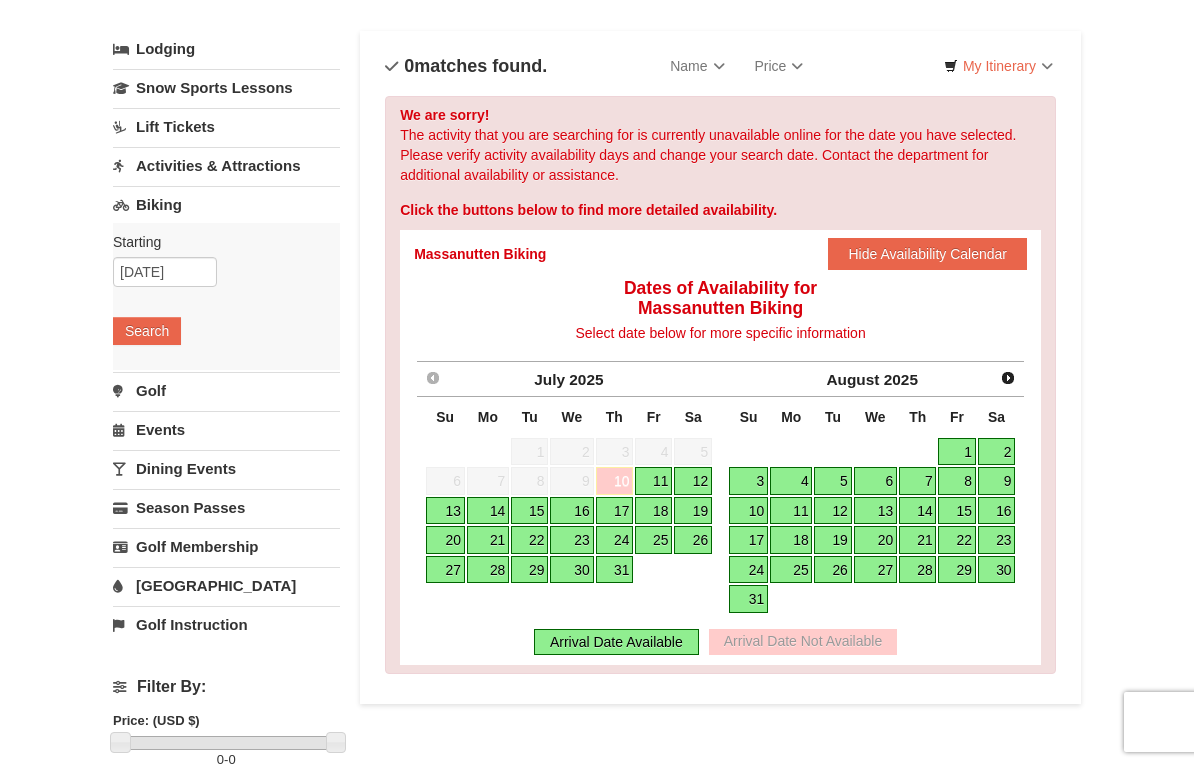 click on "10" at bounding box center (615, 481) 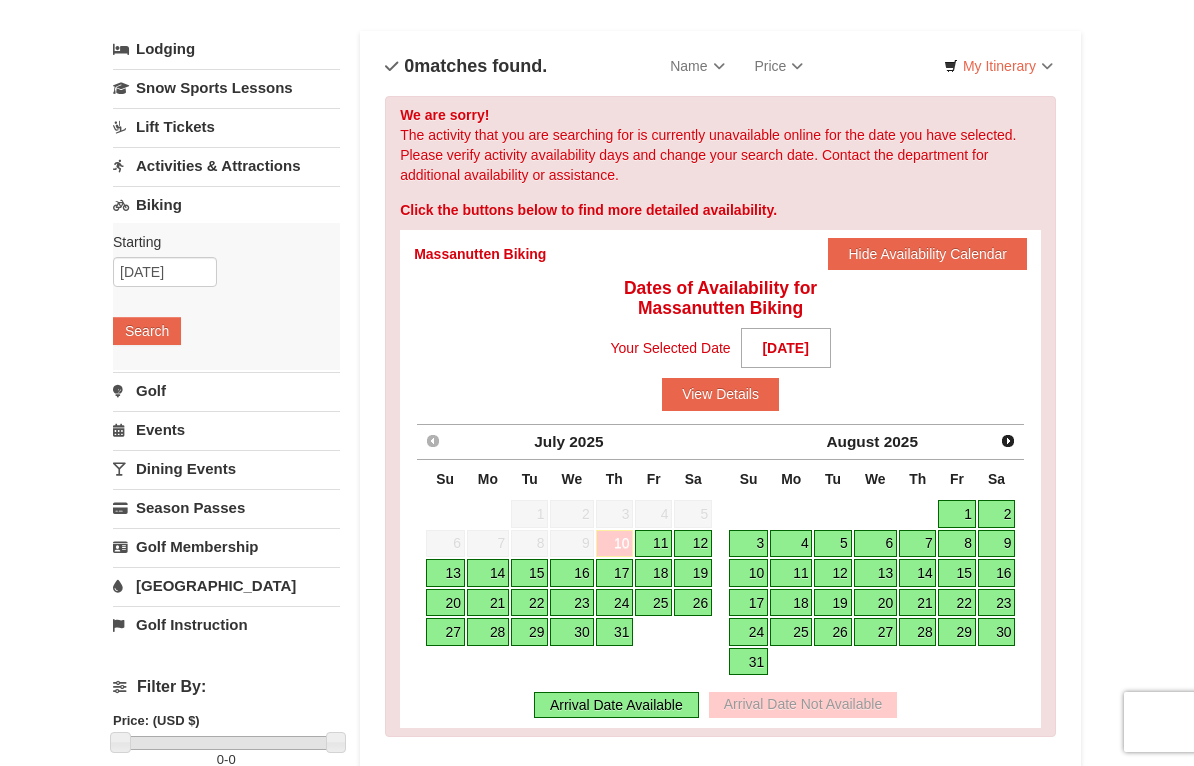 scroll, scrollTop: 0, scrollLeft: 0, axis: both 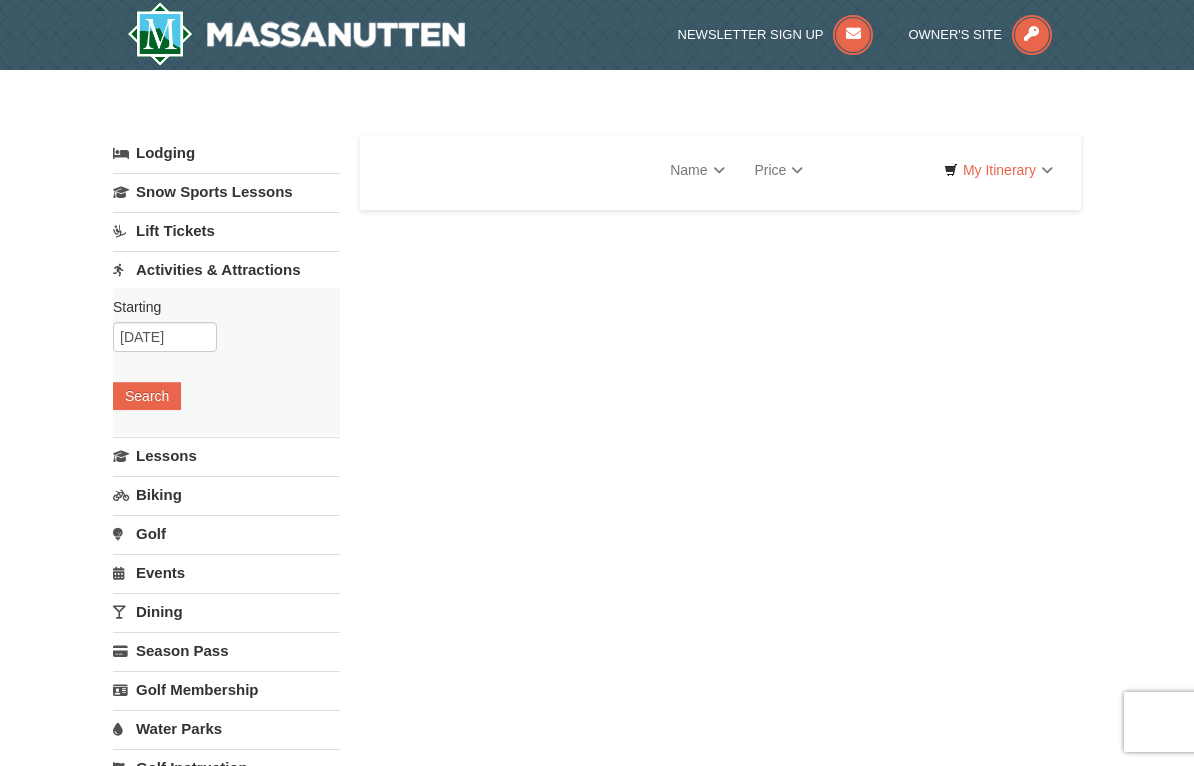 select on "7" 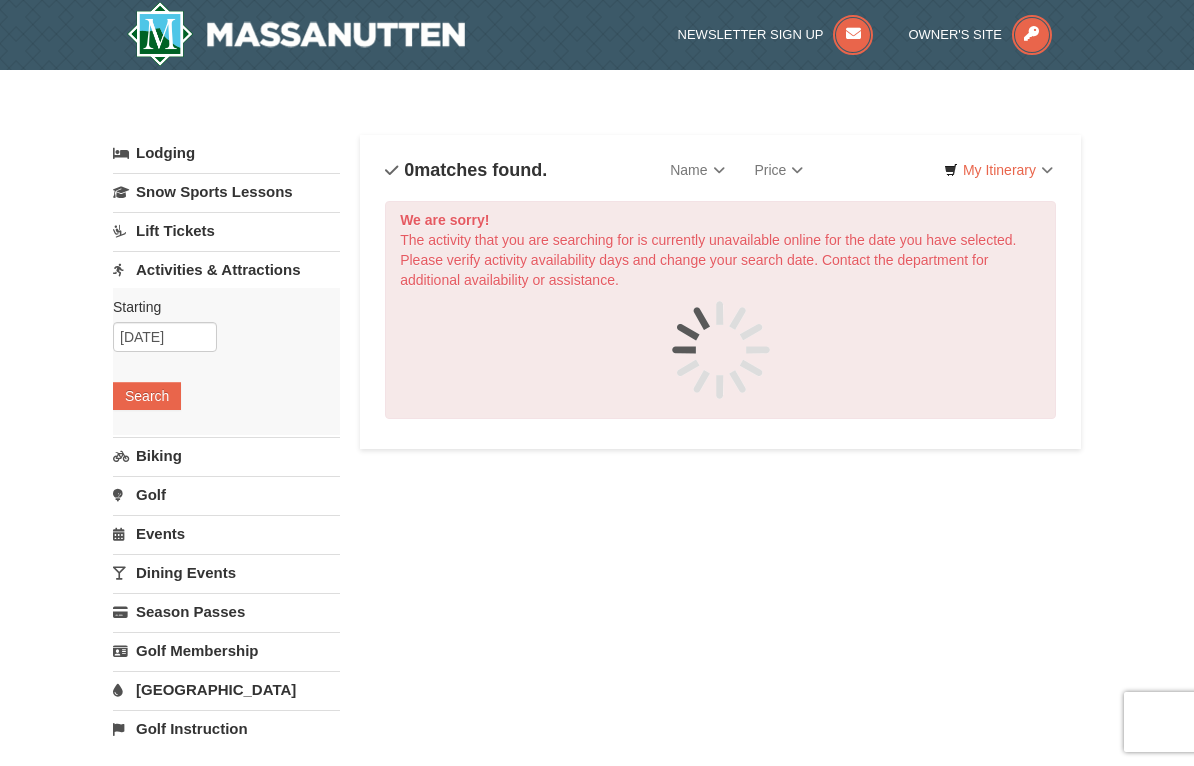 scroll, scrollTop: 0, scrollLeft: 0, axis: both 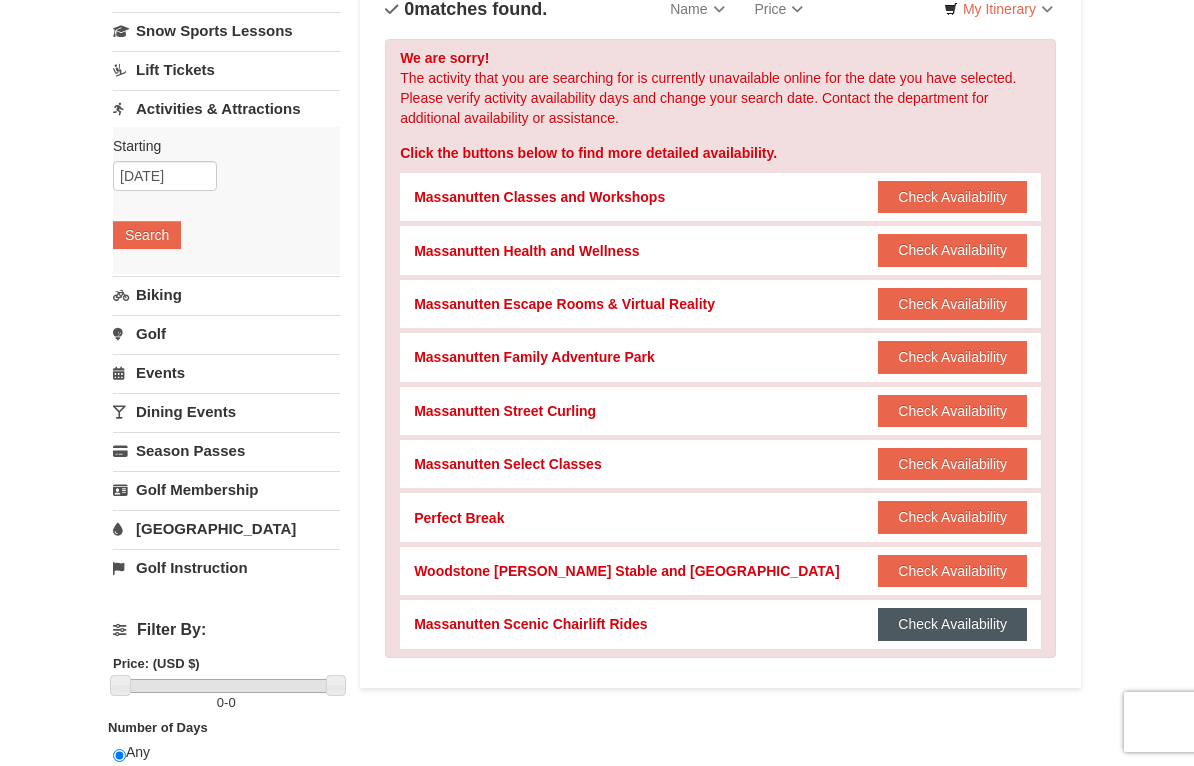 click on "Check Availability" at bounding box center [952, 624] 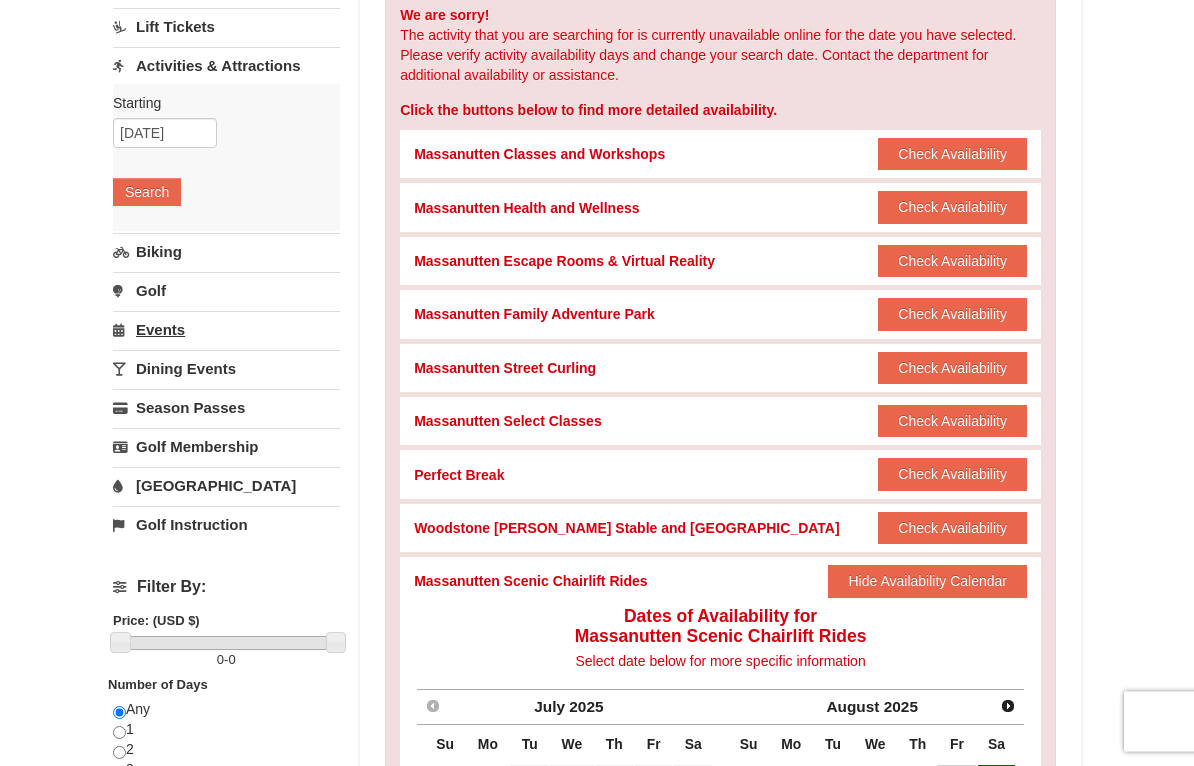 scroll, scrollTop: 207, scrollLeft: 0, axis: vertical 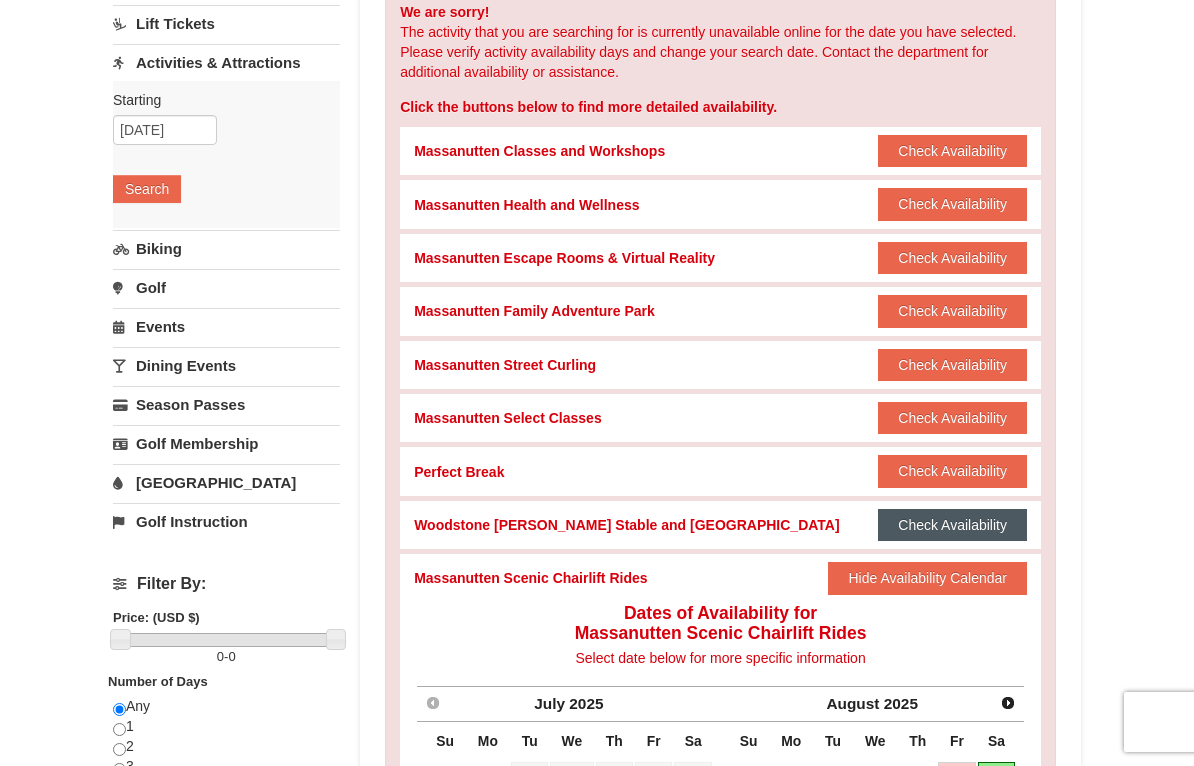 click on "Check Availability" at bounding box center [952, 525] 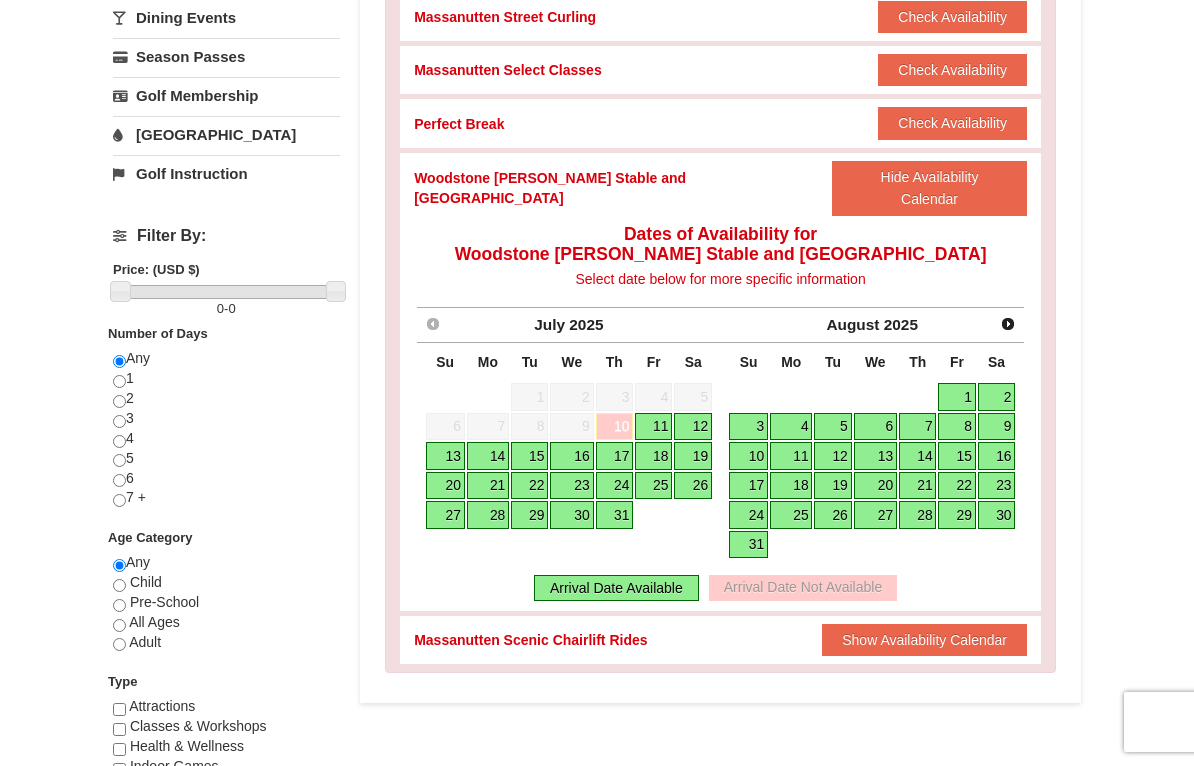 scroll, scrollTop: 560, scrollLeft: 0, axis: vertical 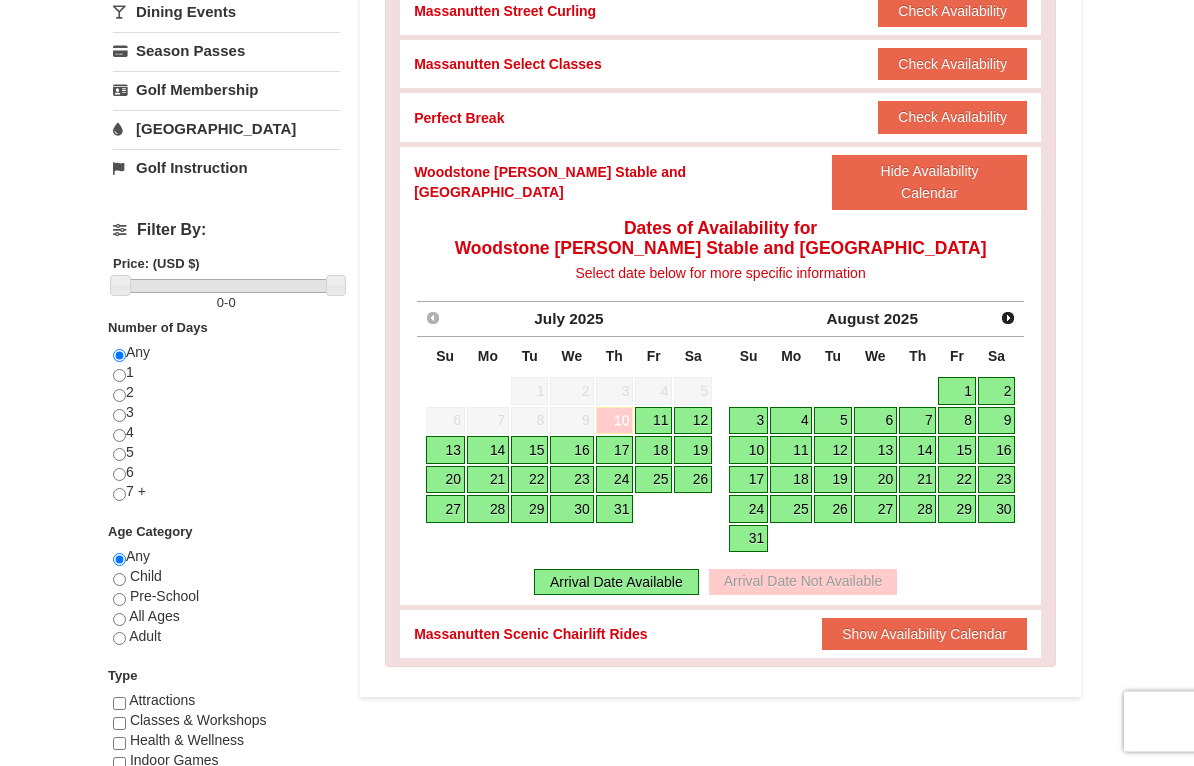 click on "Arrival Date Available" at bounding box center (616, 583) 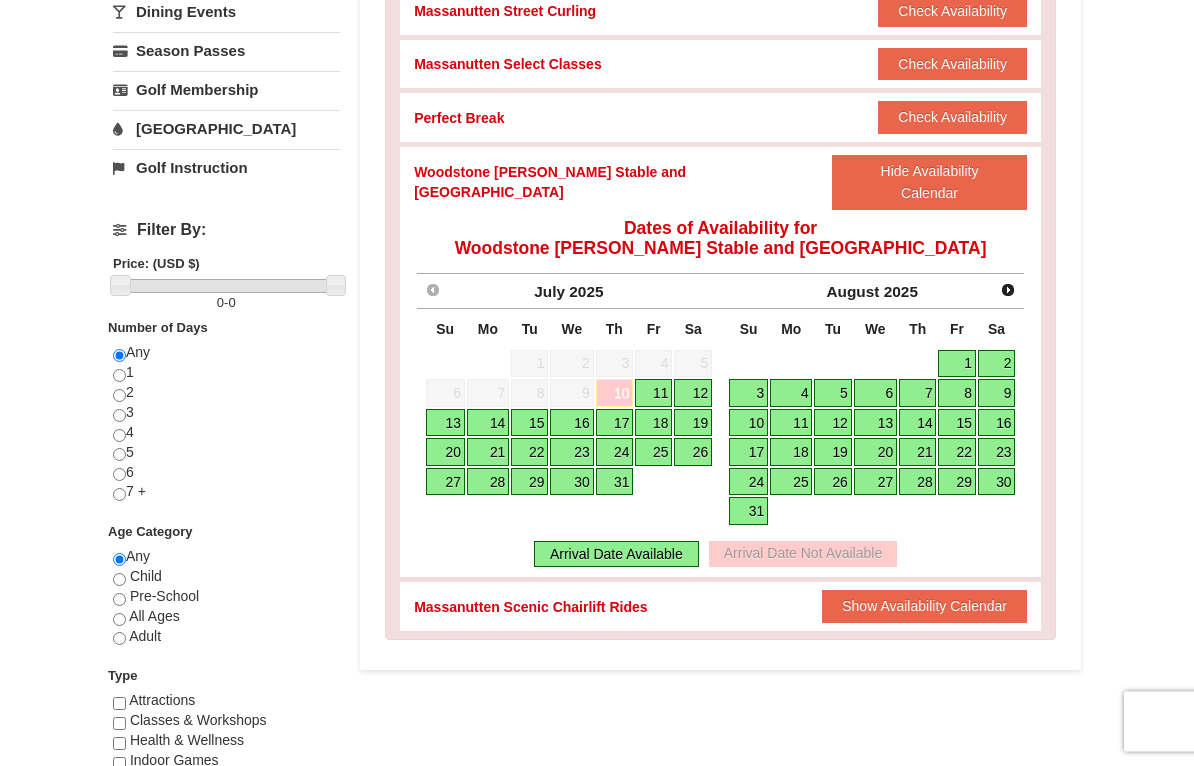 scroll, scrollTop: 561, scrollLeft: 0, axis: vertical 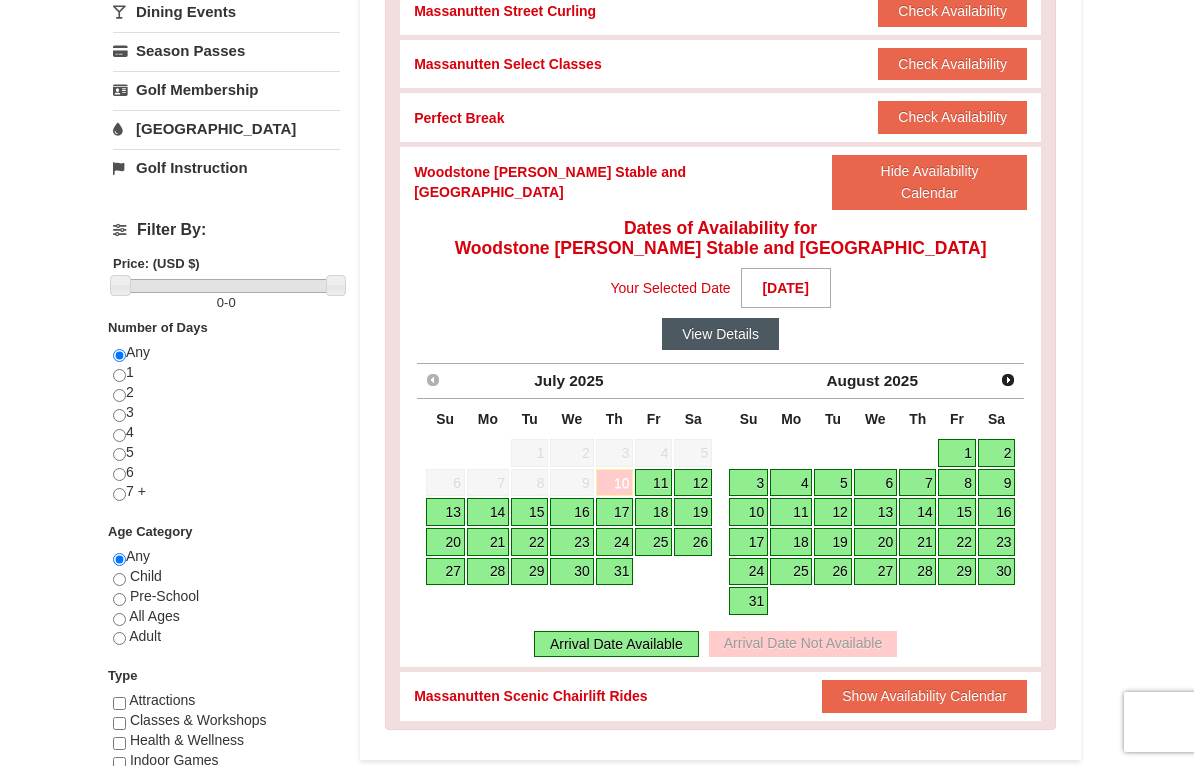 click on "View Details" at bounding box center (720, 334) 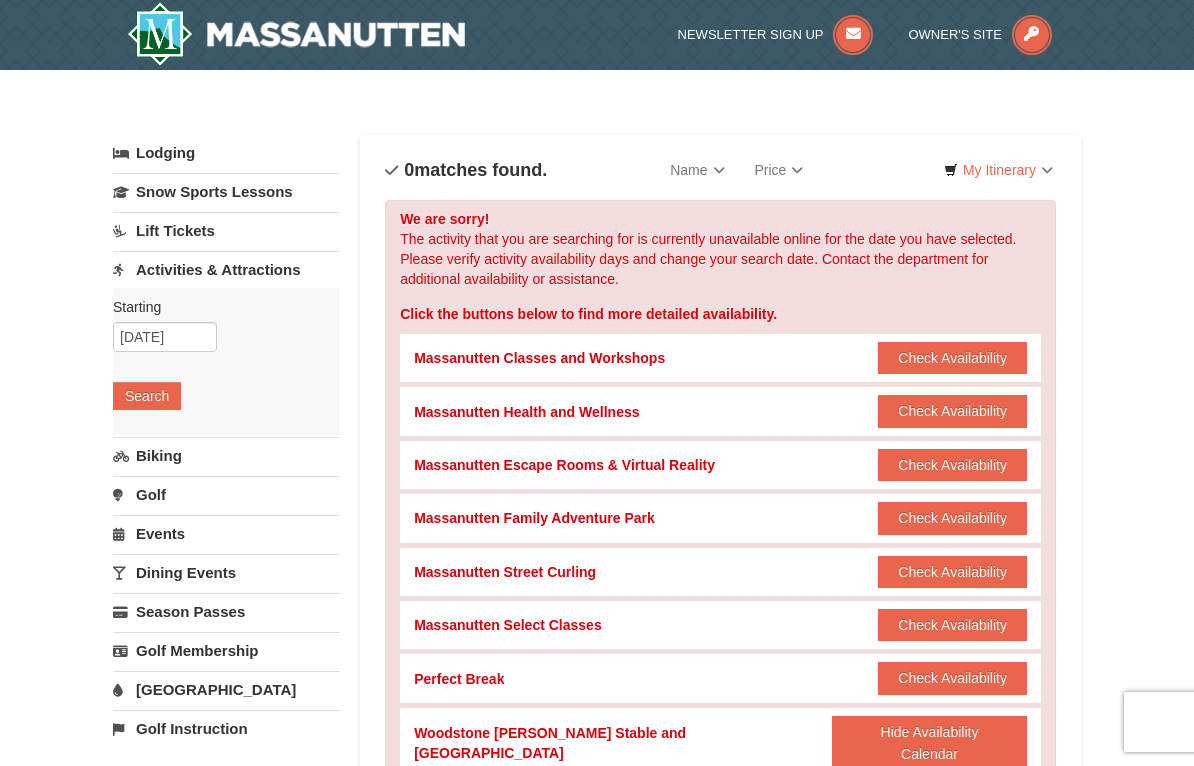 scroll, scrollTop: 561, scrollLeft: 0, axis: vertical 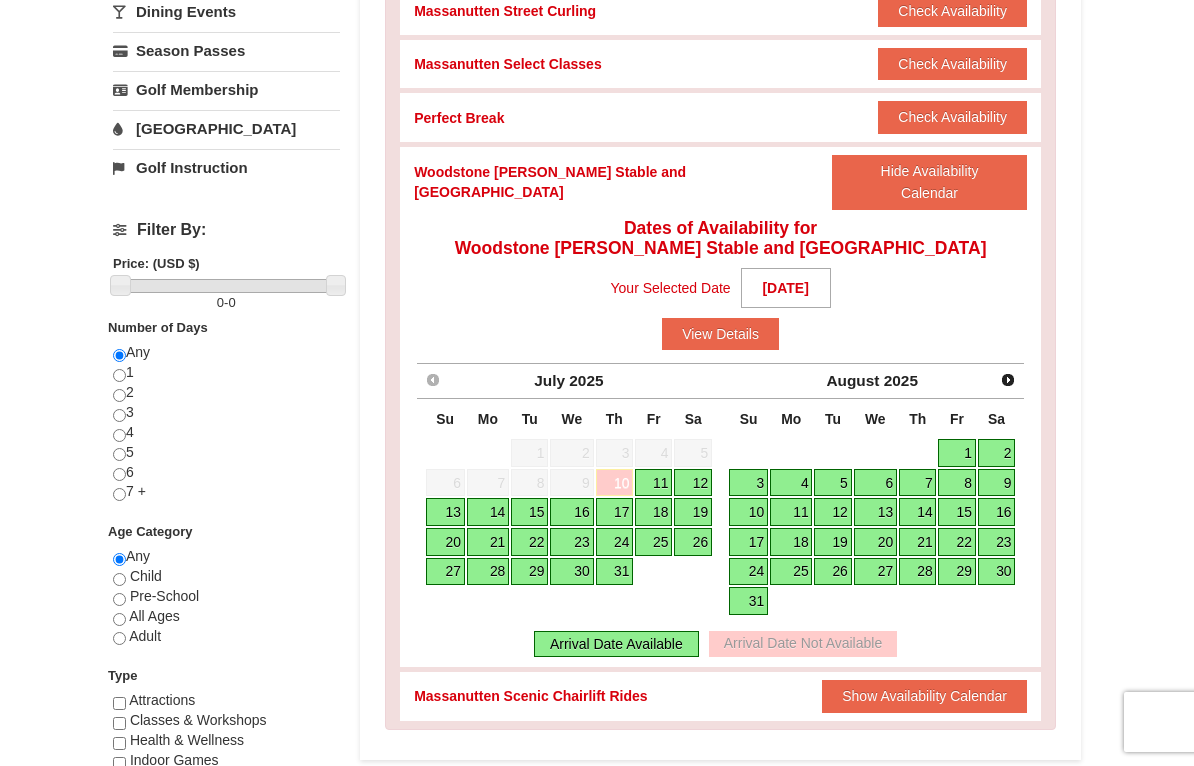 click on "10" at bounding box center (615, 483) 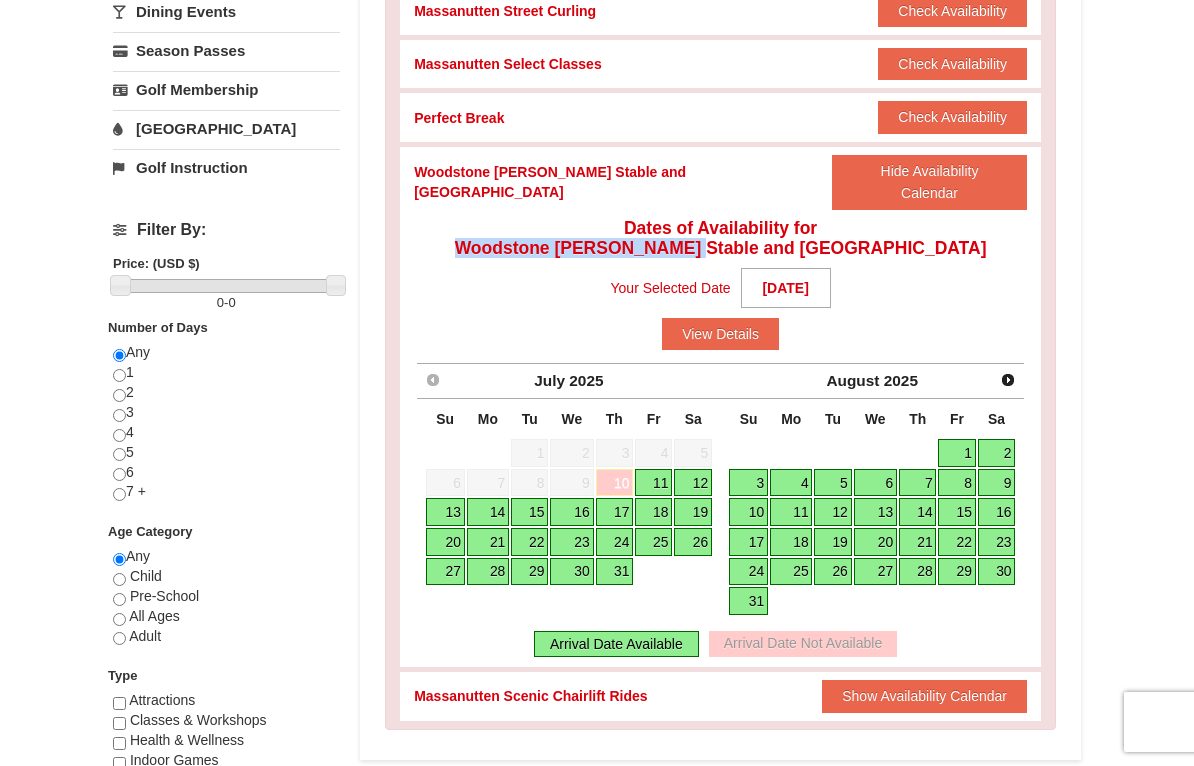 drag, startPoint x: 555, startPoint y: 229, endPoint x: 730, endPoint y: 230, distance: 175.00285 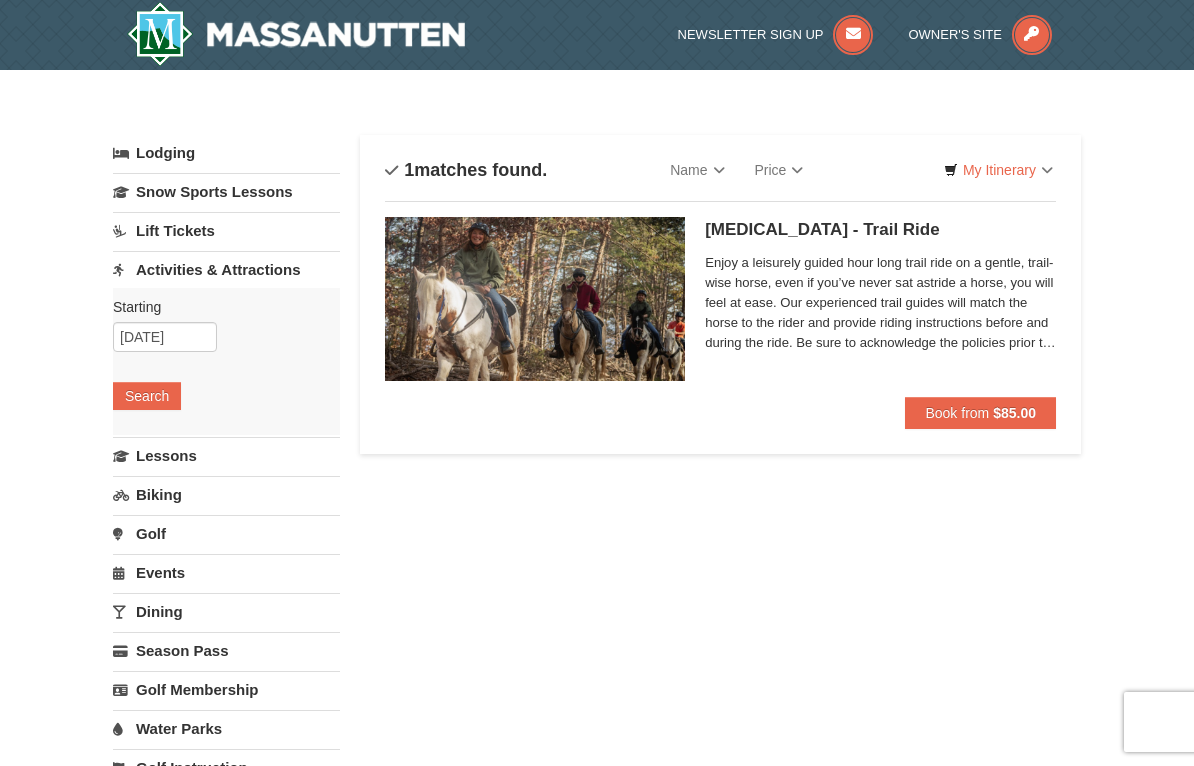 scroll, scrollTop: 0, scrollLeft: 0, axis: both 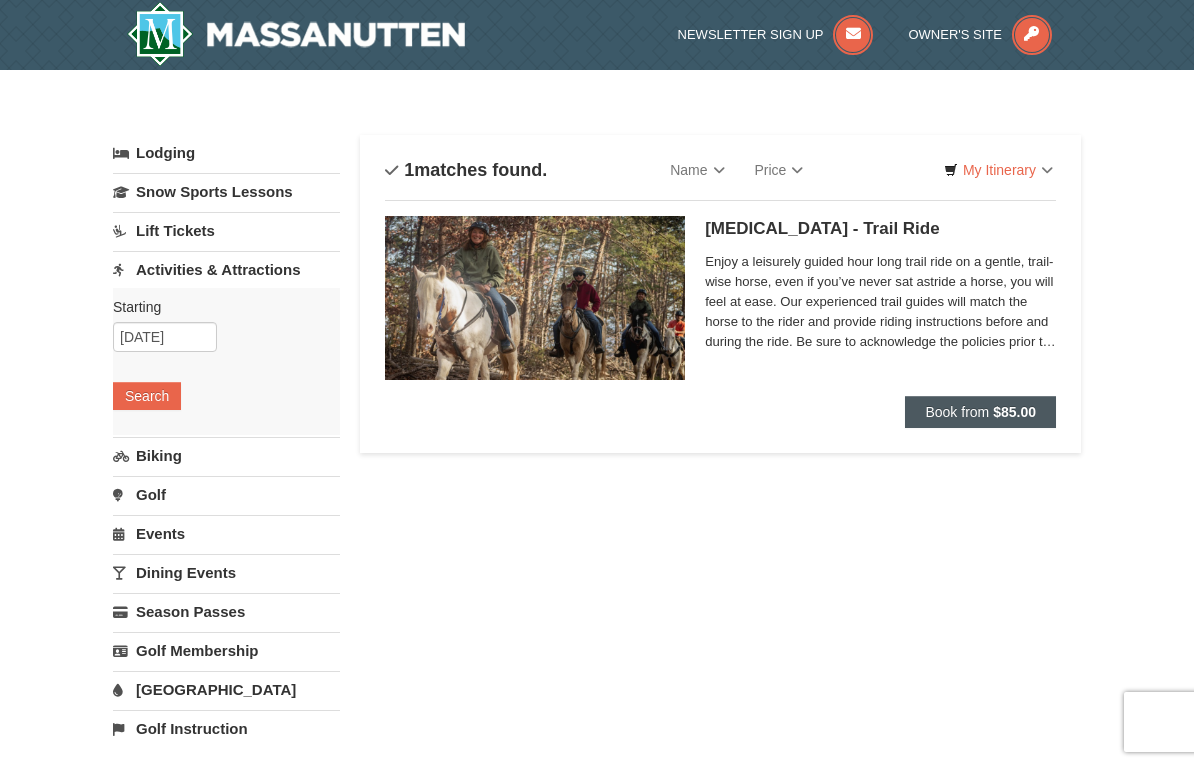click on "Book from" at bounding box center (957, 412) 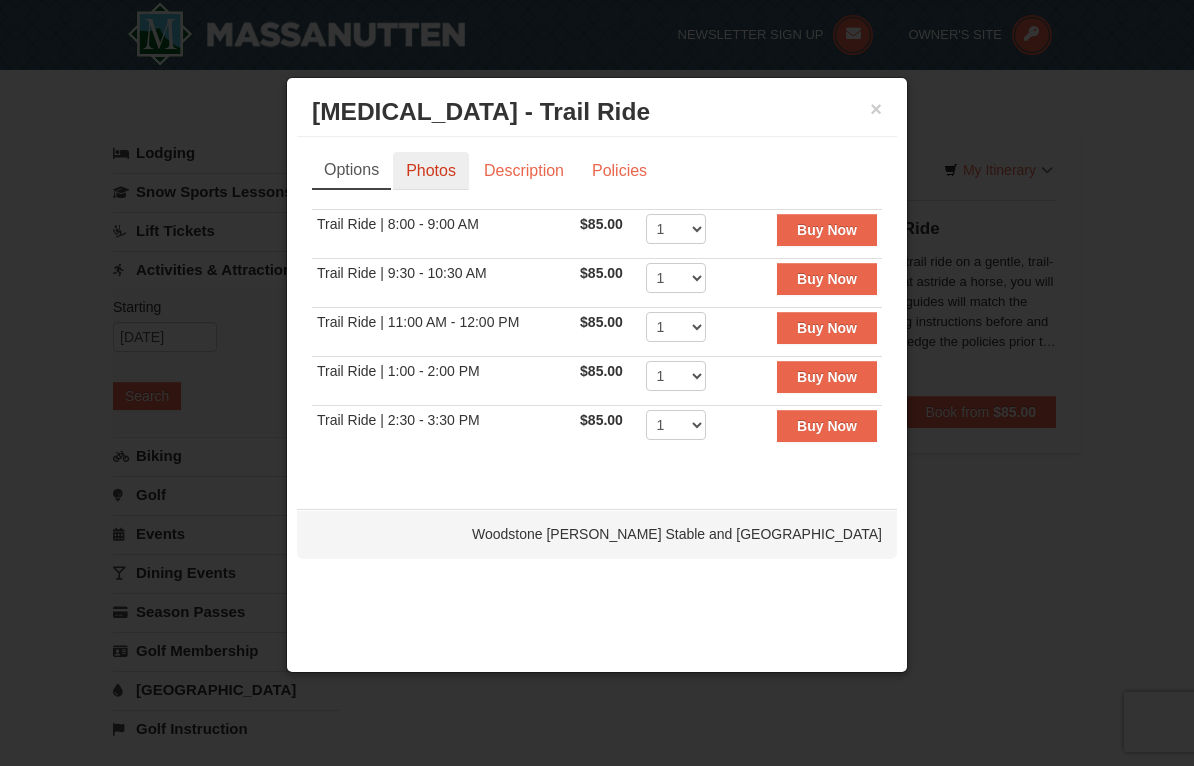 click on "Photos" at bounding box center [431, 171] 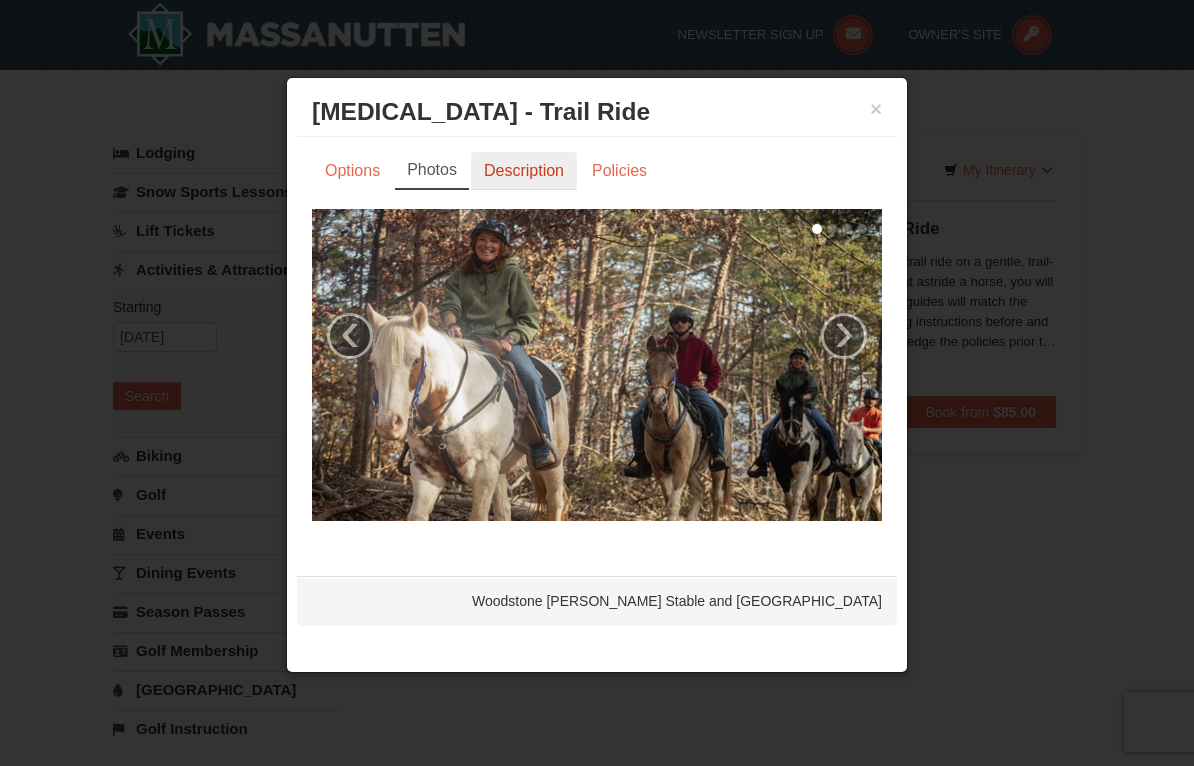 click on "Description" at bounding box center (524, 171) 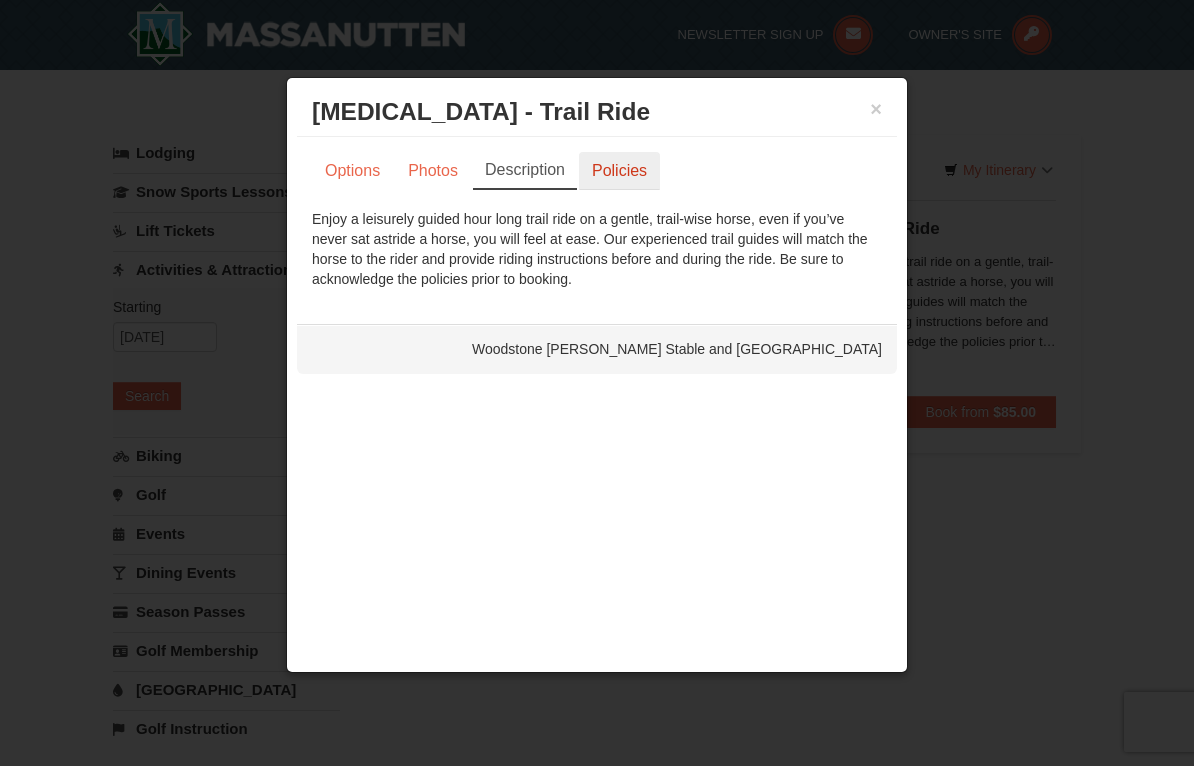 click on "Policies" at bounding box center (619, 171) 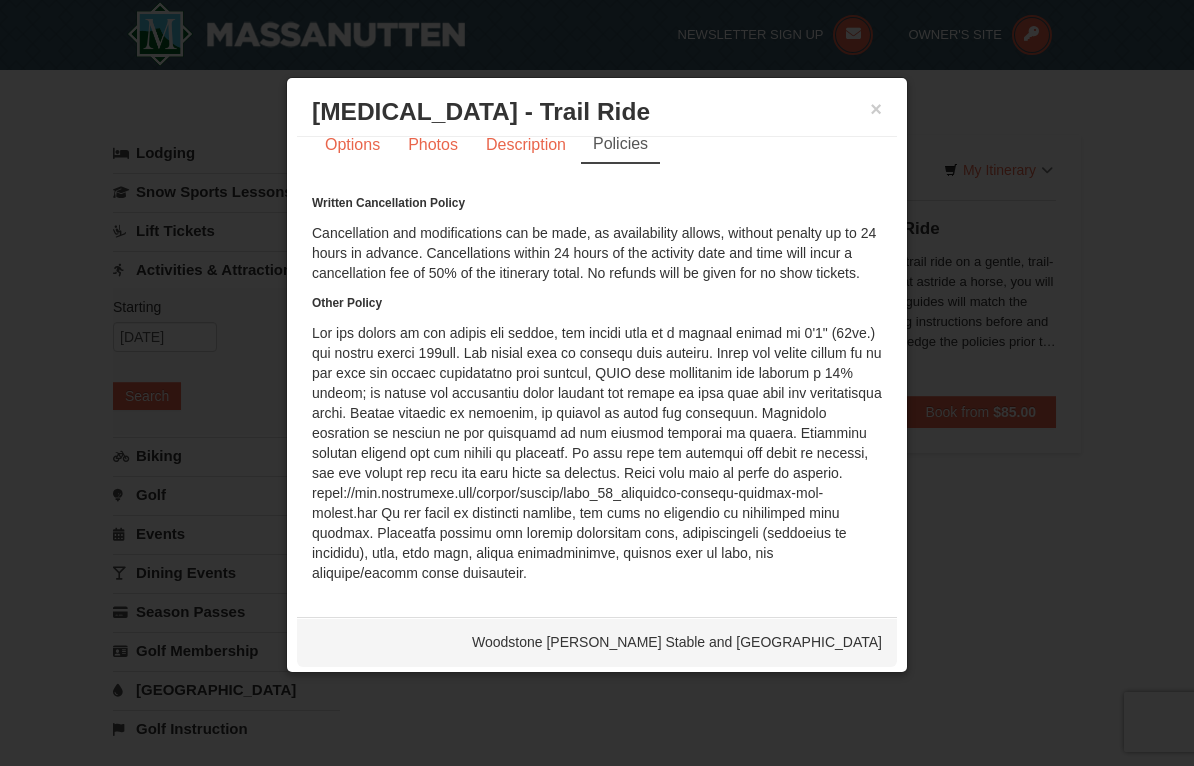 scroll, scrollTop: 26, scrollLeft: 0, axis: vertical 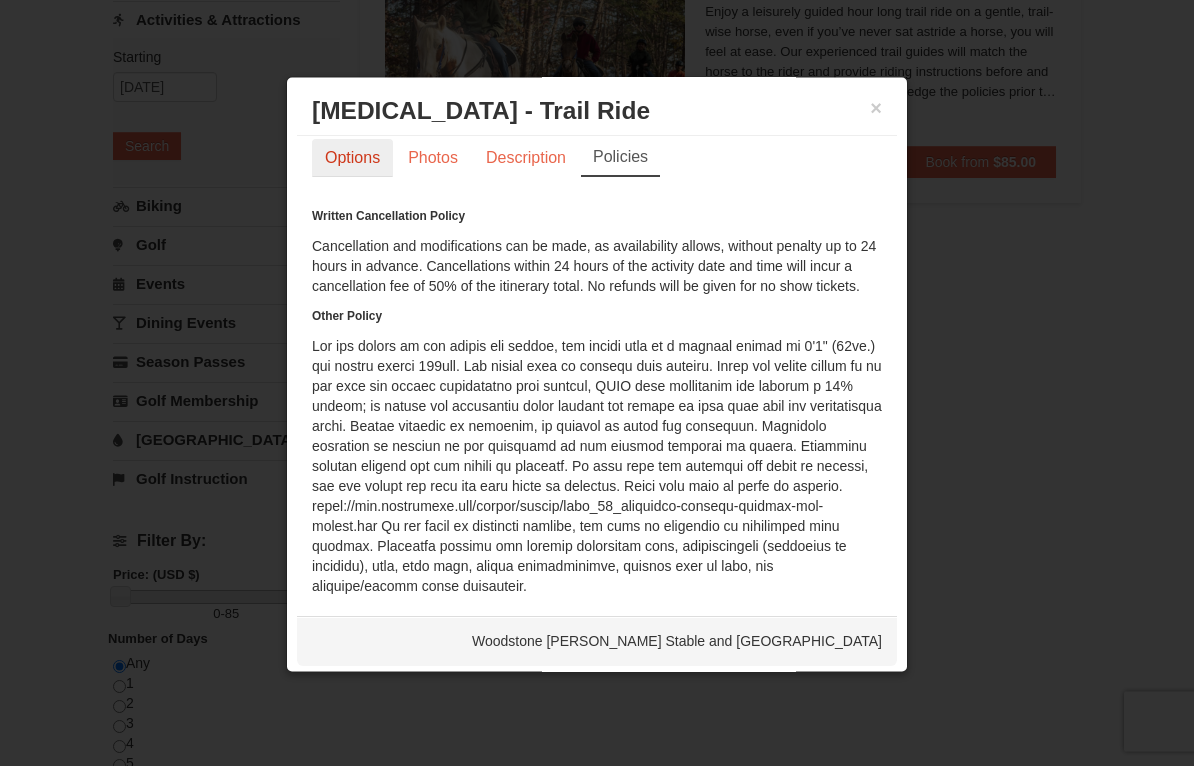 click on "Options" at bounding box center (352, 158) 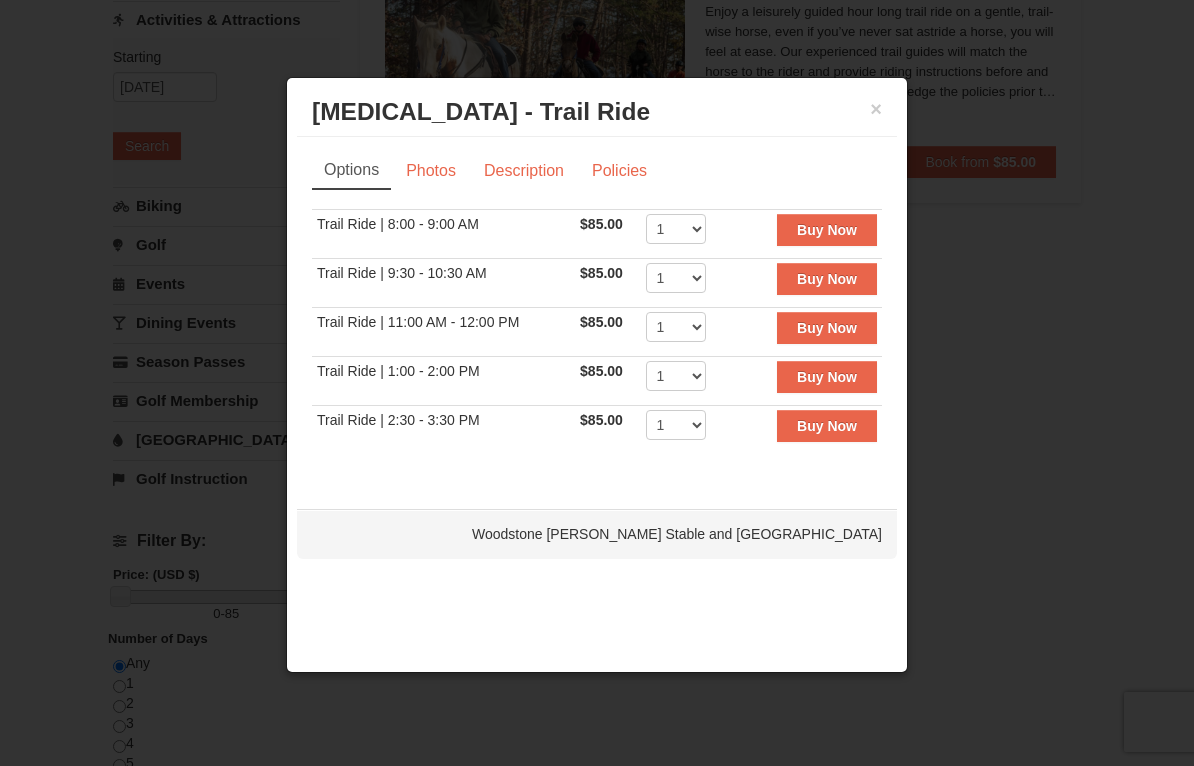click on "[MEDICAL_DATA] - Trail Ride  [GEOGRAPHIC_DATA][PERSON_NAME] Stable and Petting Farm" at bounding box center [597, 112] 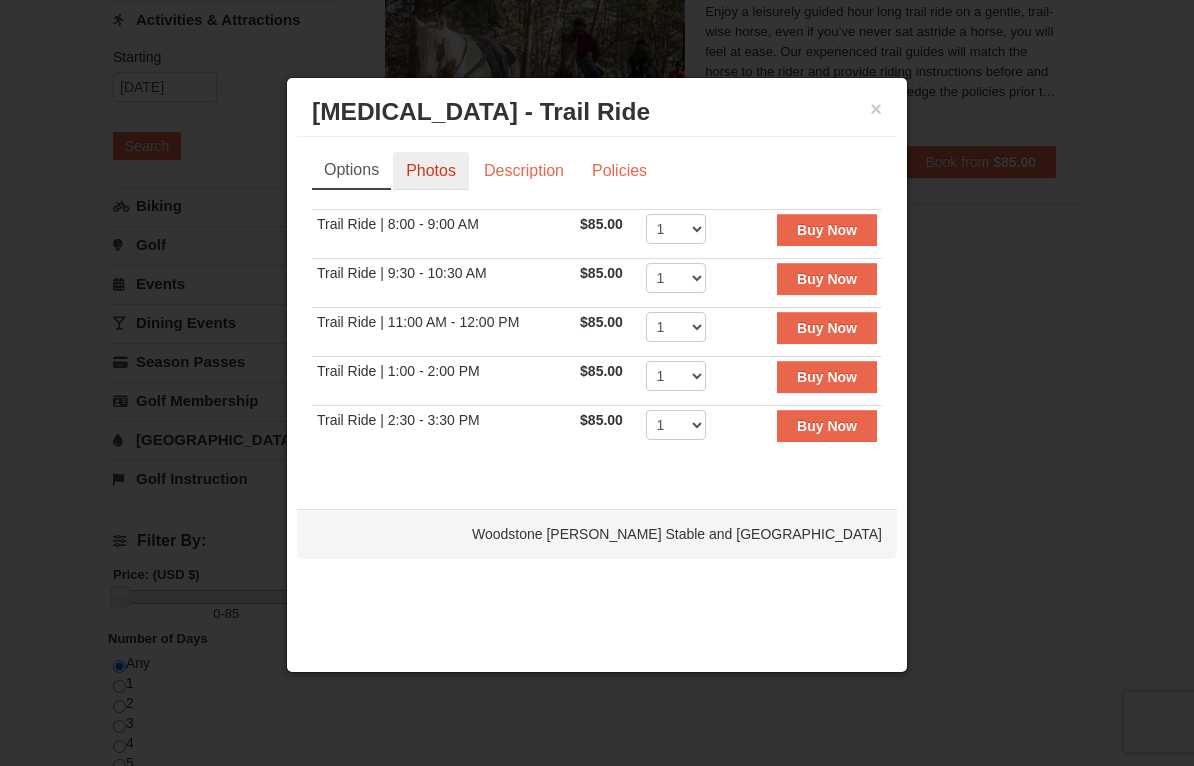 click on "Photos" at bounding box center [431, 171] 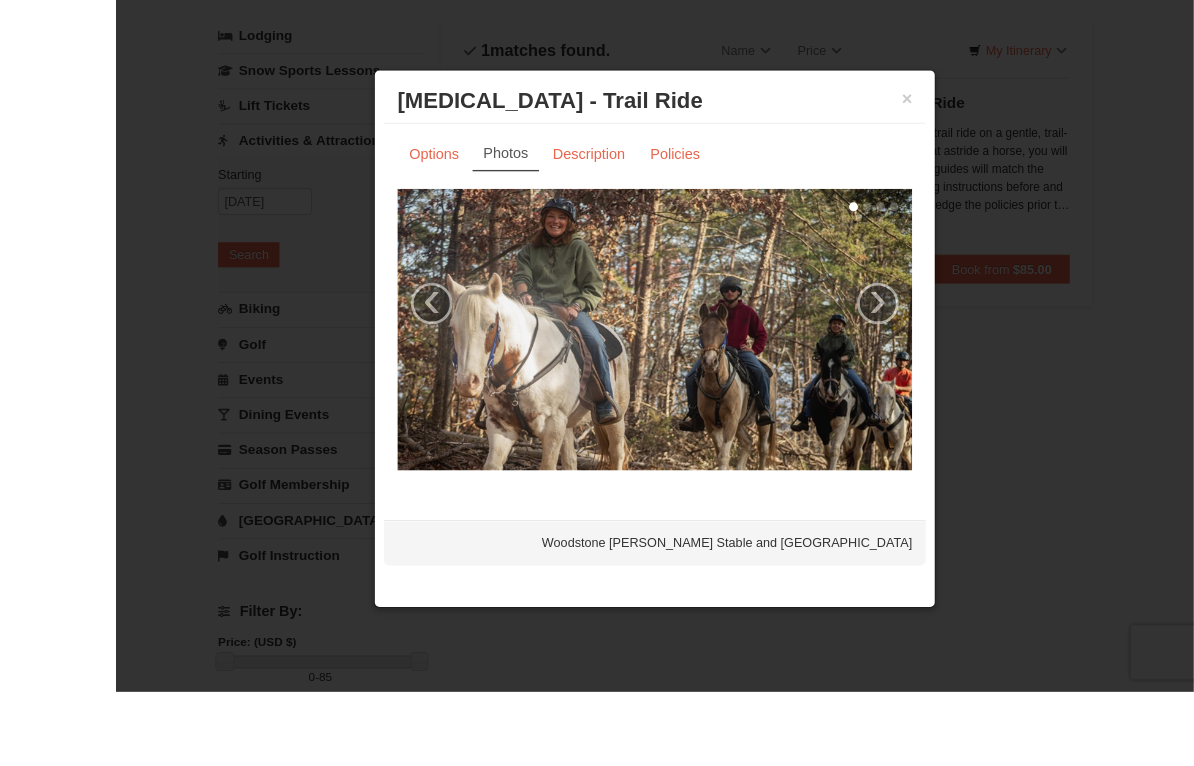 scroll, scrollTop: 249, scrollLeft: 0, axis: vertical 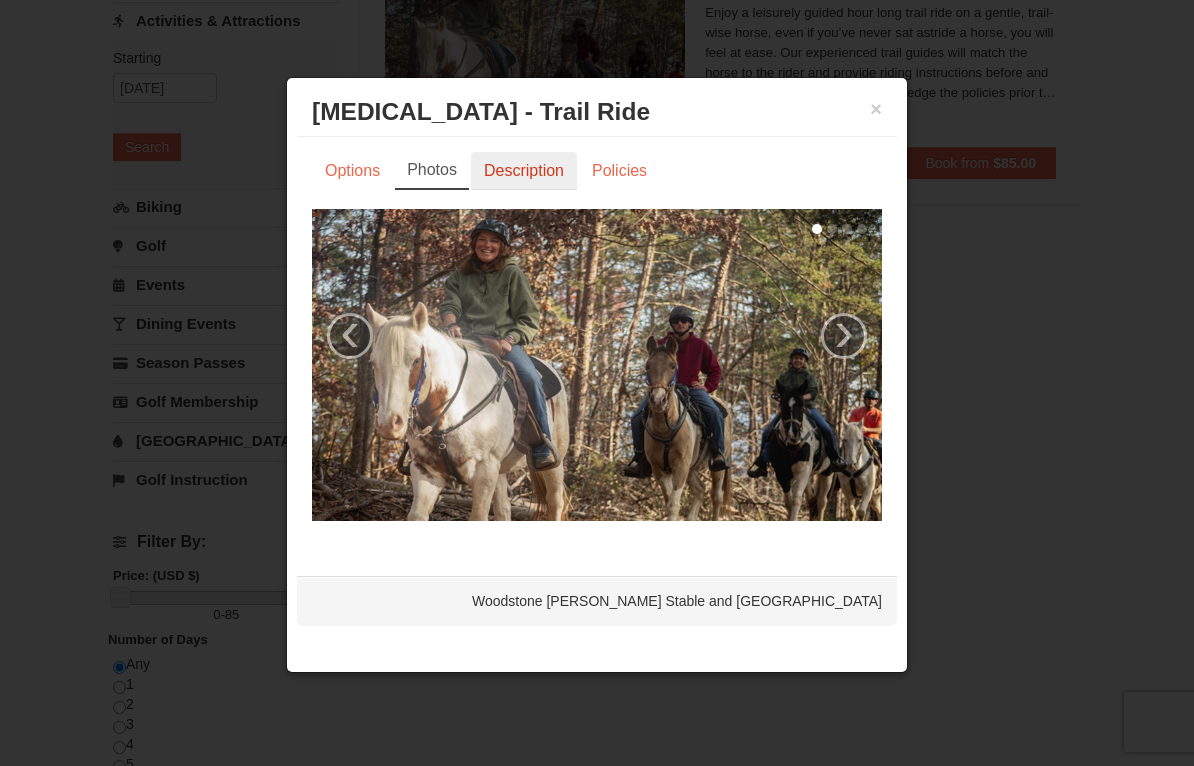 click on "Description" at bounding box center (524, 171) 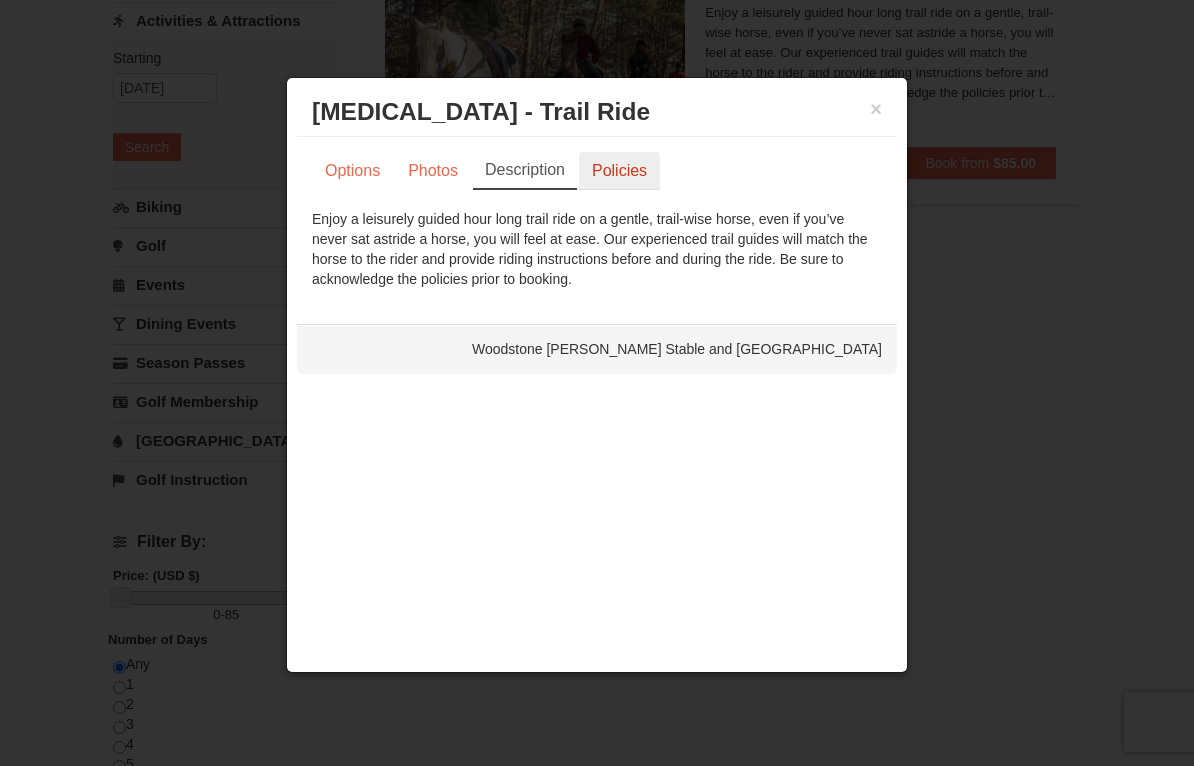 click on "Policies" at bounding box center [619, 171] 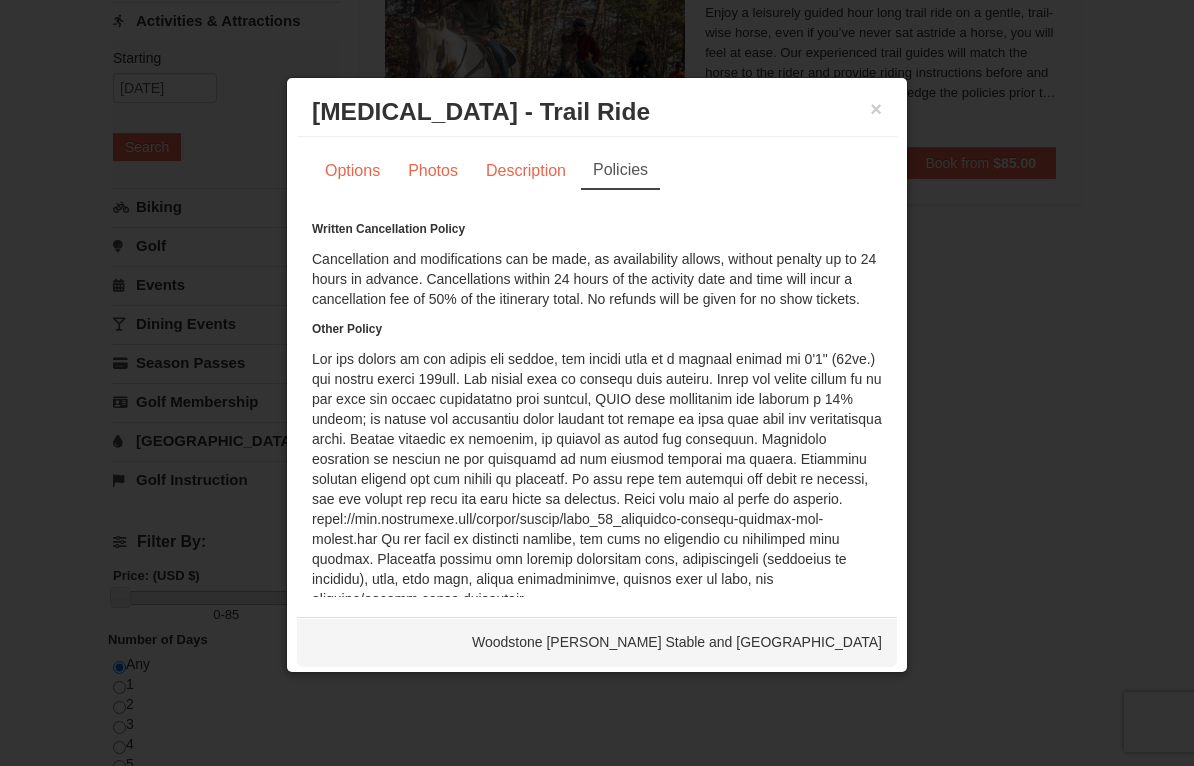 click on "×
[MEDICAL_DATA] - Trail Ride  [GEOGRAPHIC_DATA][PERSON_NAME] Stable and Petting Farm" at bounding box center [597, 112] 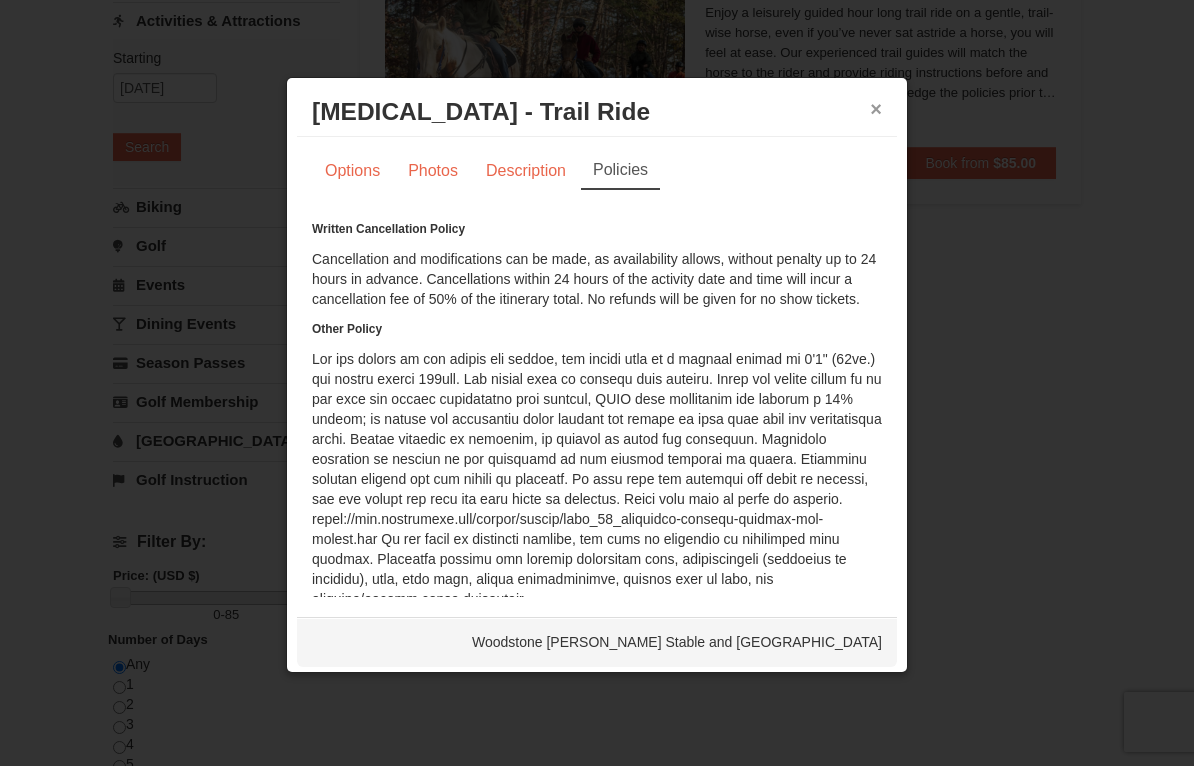 click on "×" at bounding box center [876, 109] 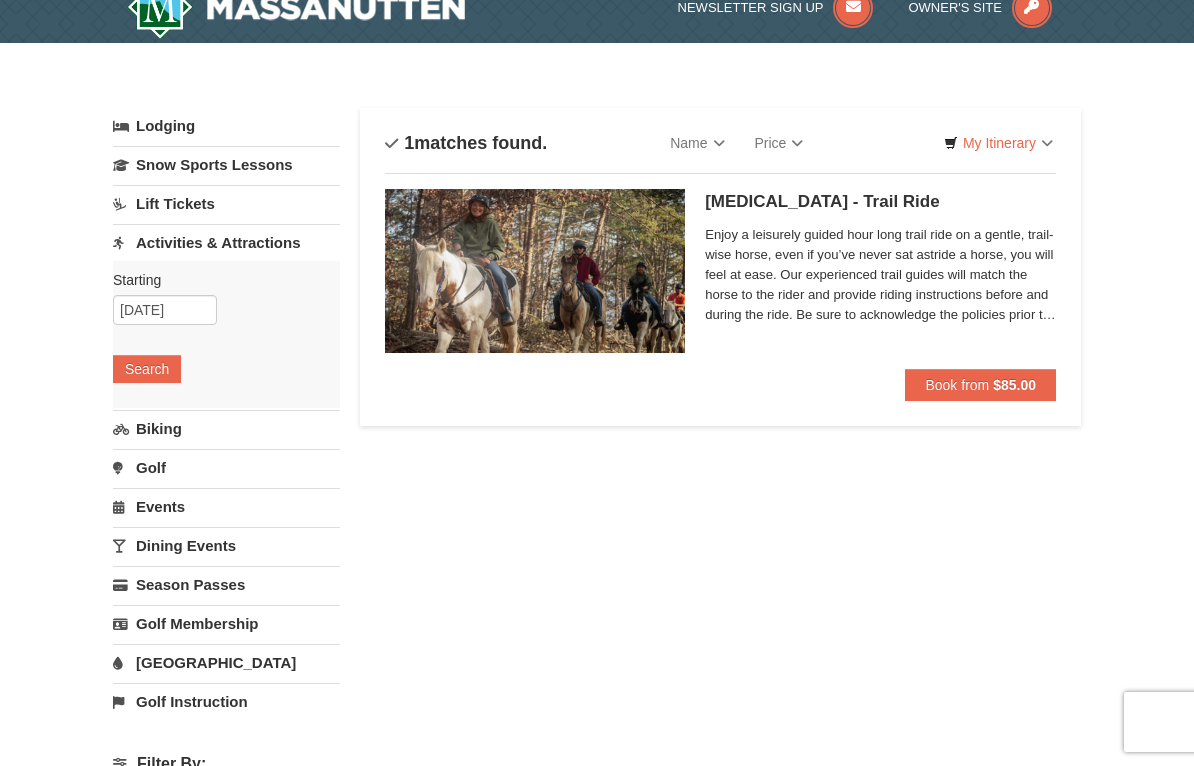 scroll, scrollTop: 0, scrollLeft: 0, axis: both 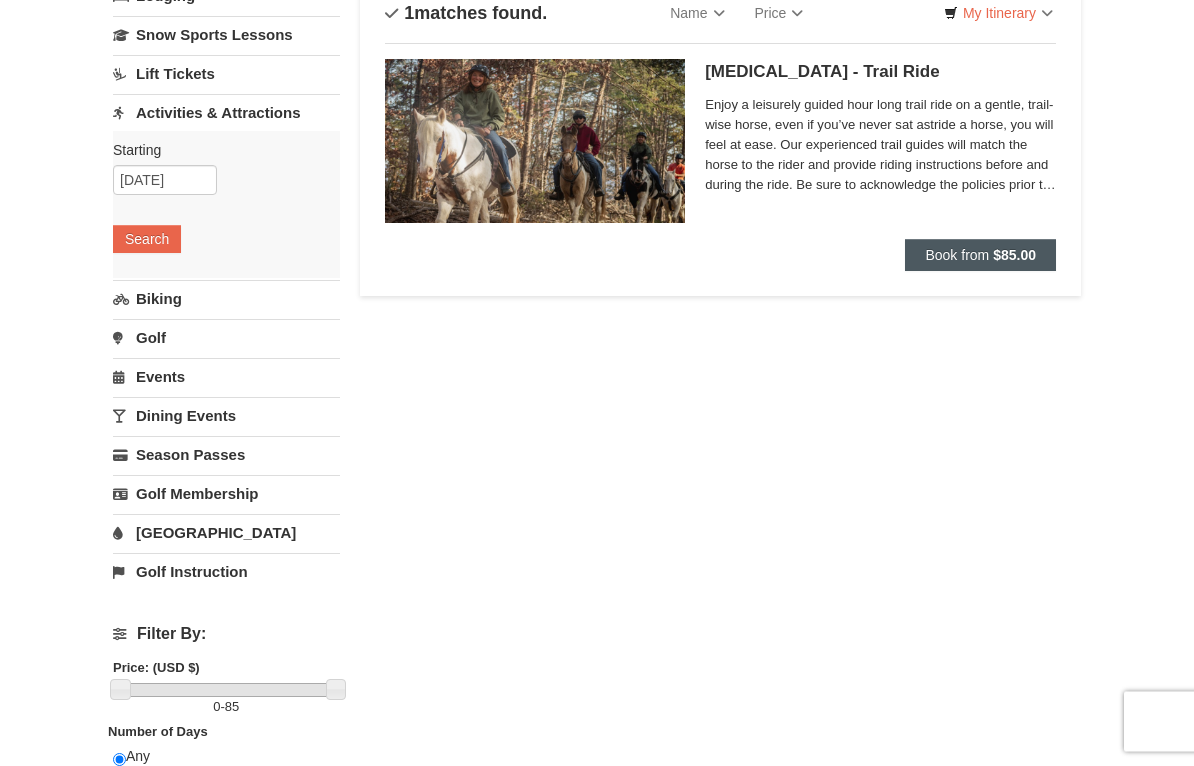 click on "Book from" at bounding box center [957, 256] 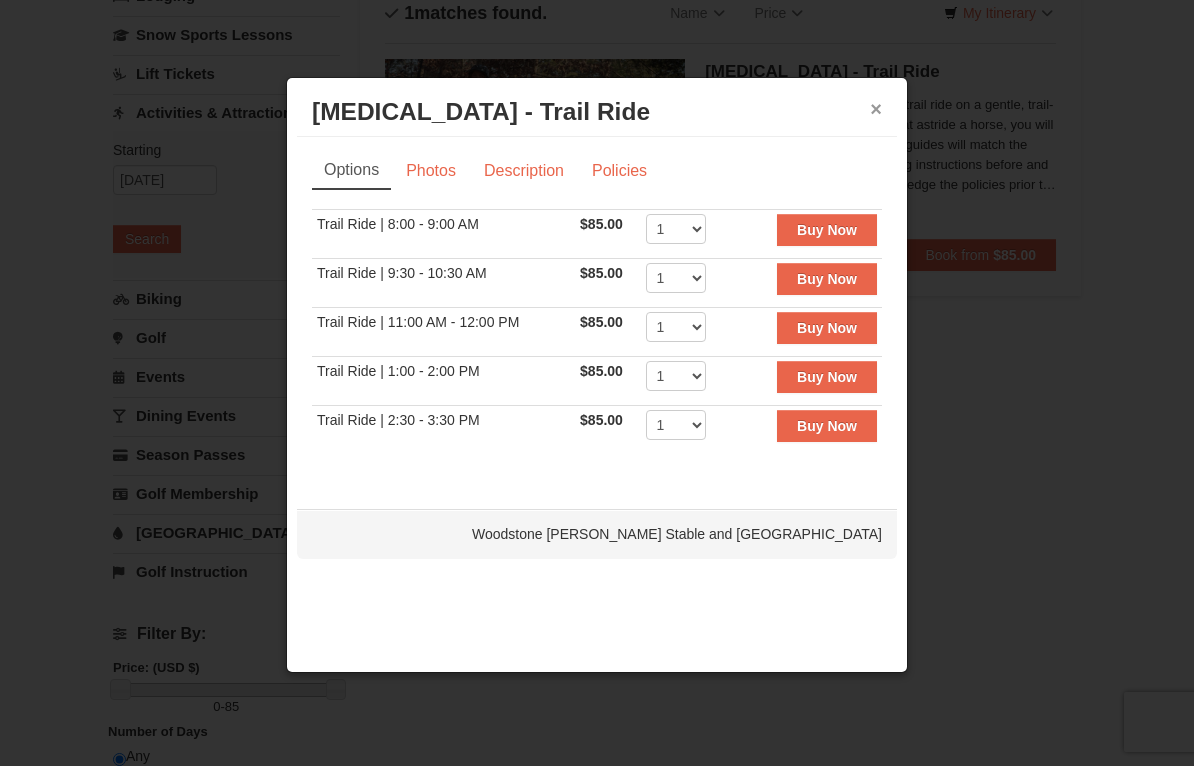 click on "×" at bounding box center (876, 109) 